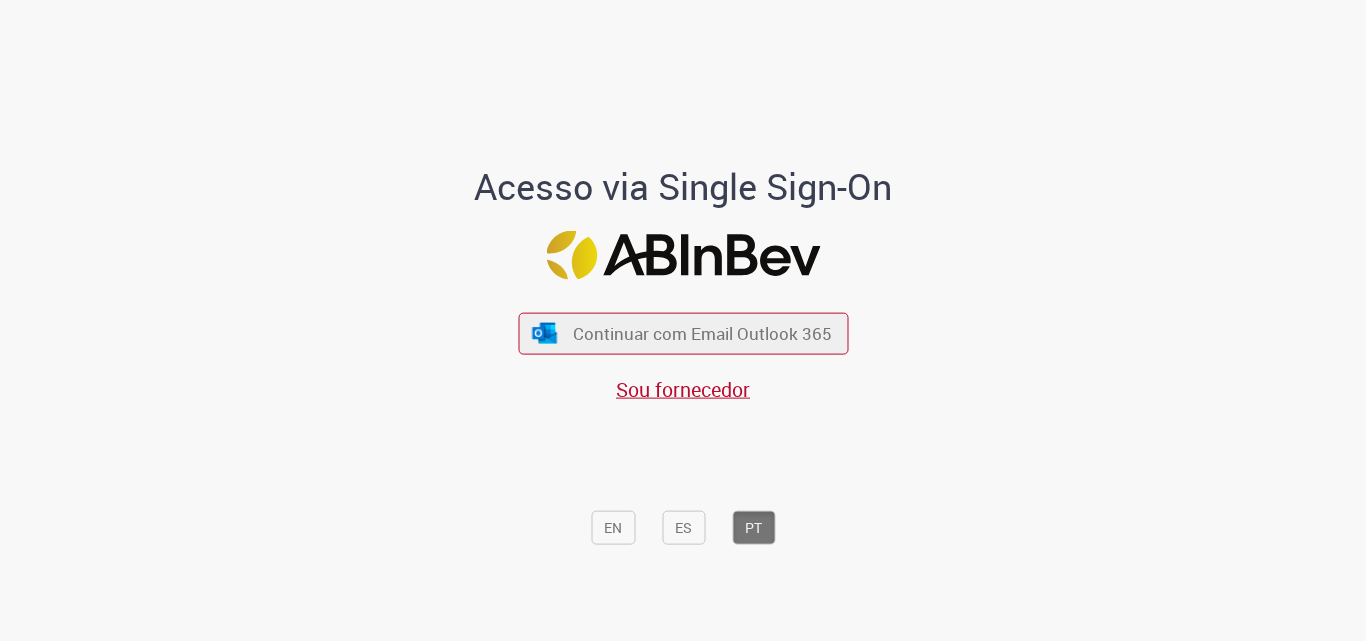 scroll, scrollTop: 0, scrollLeft: 0, axis: both 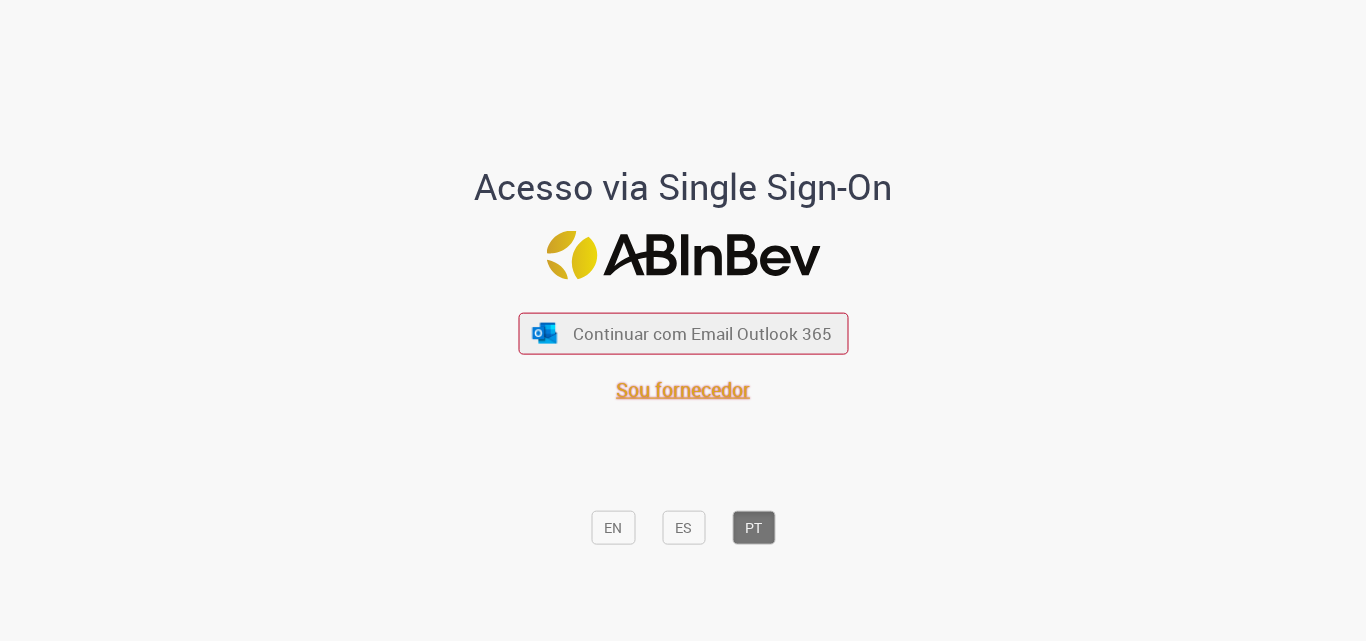 click on "Sou fornecedor" at bounding box center (683, 388) 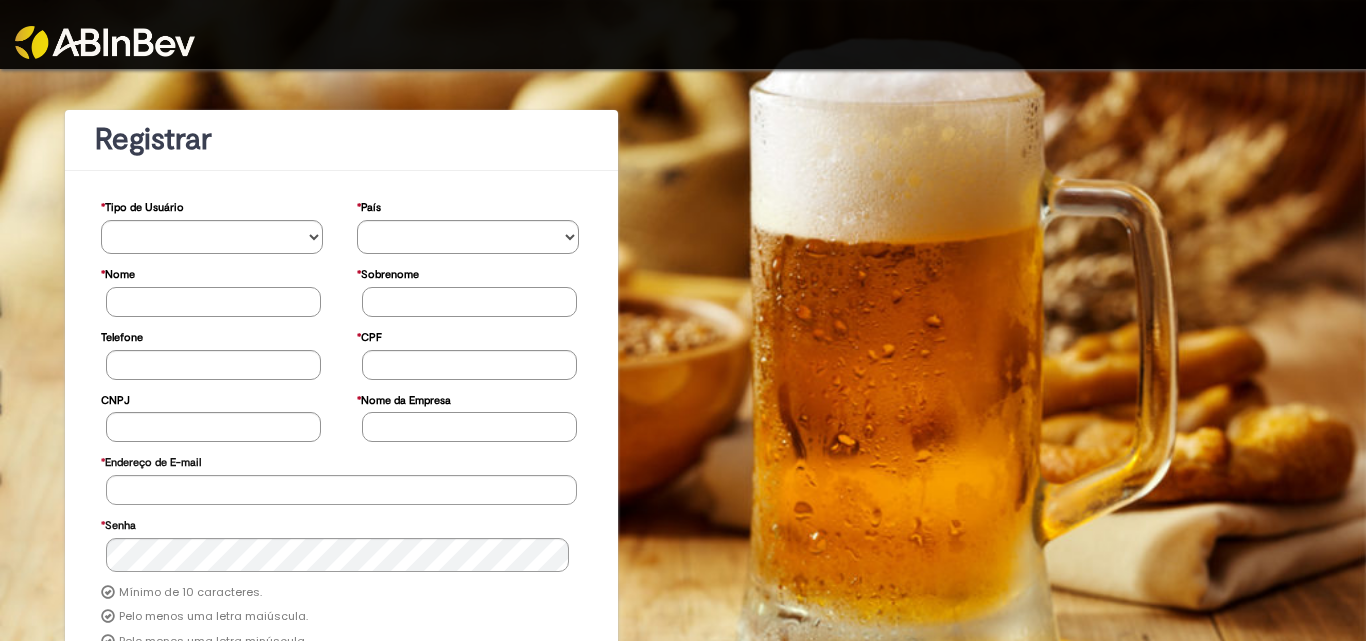 scroll, scrollTop: 0, scrollLeft: 0, axis: both 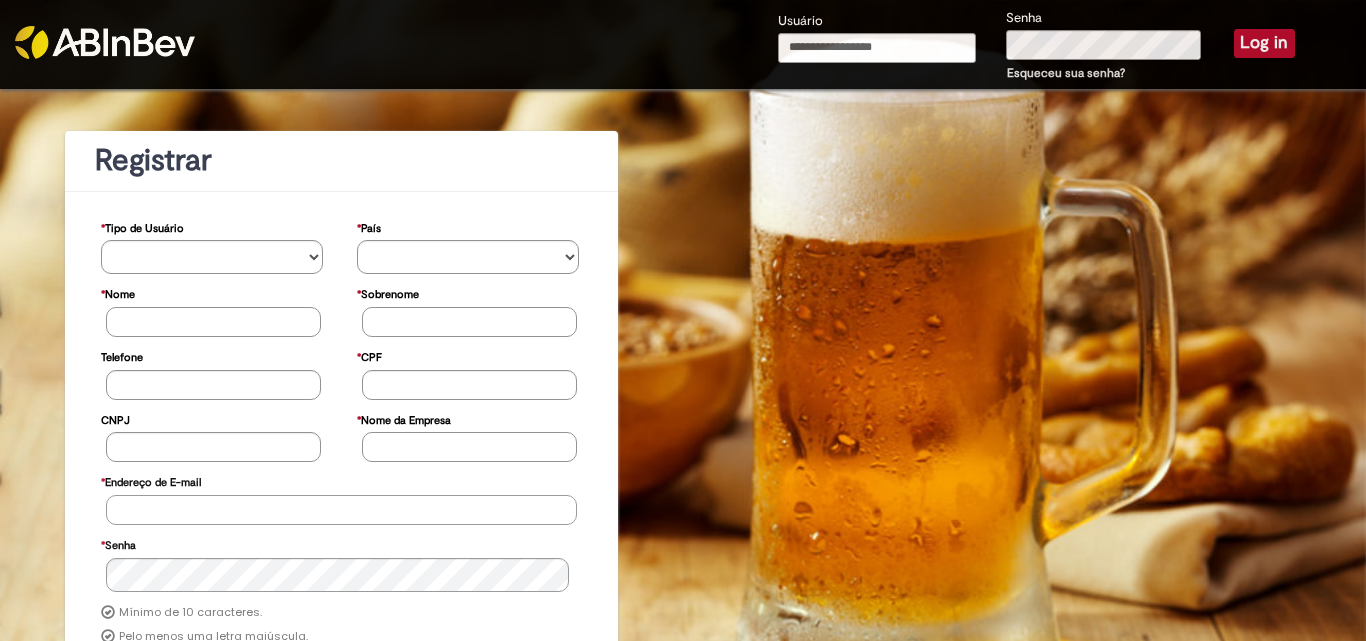 type on "**********" 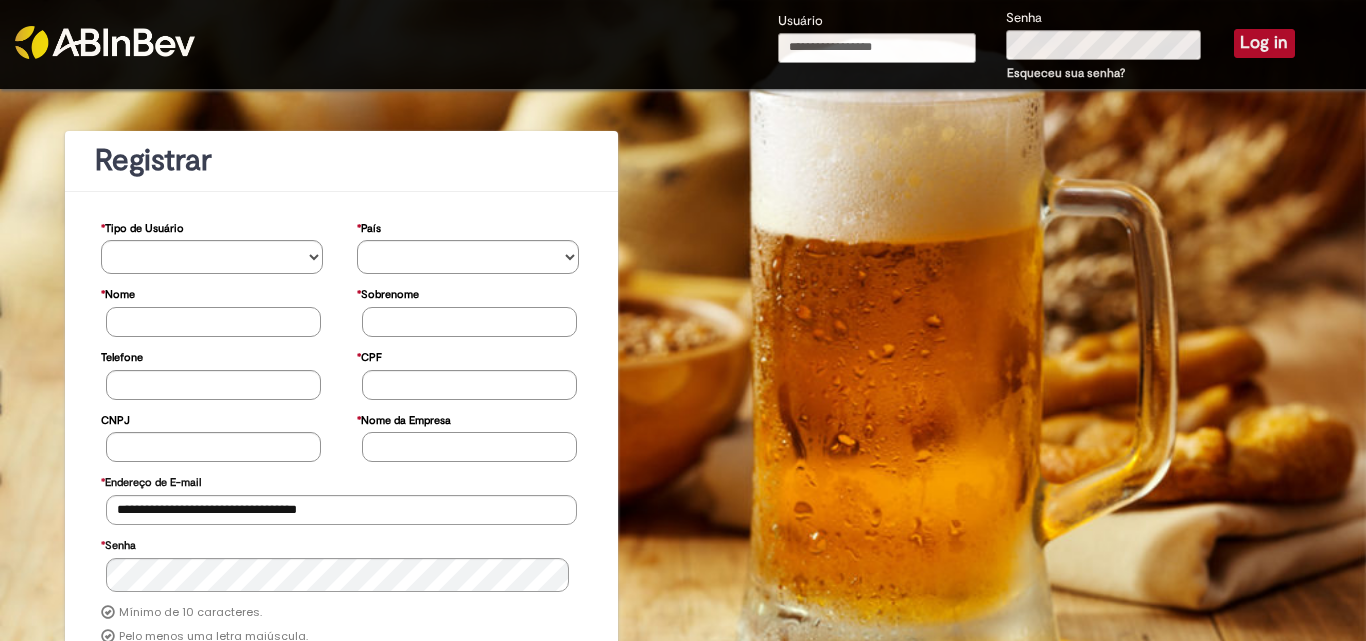 type on "**********" 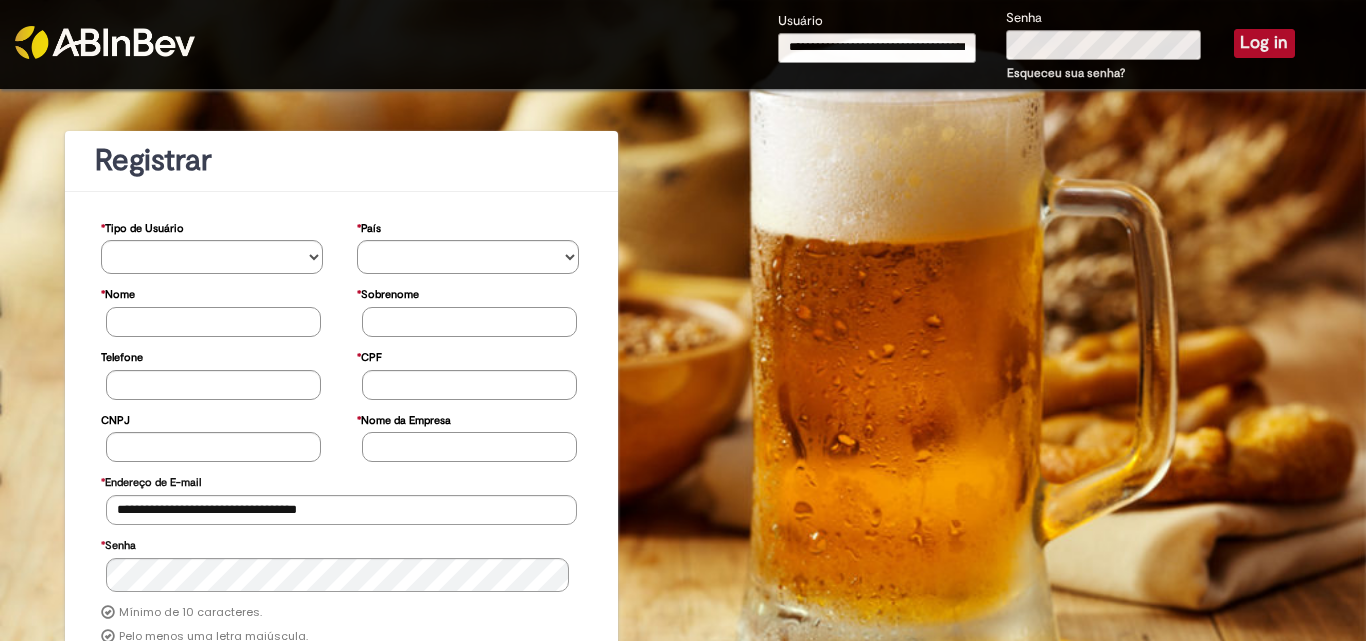 click on "Log in" at bounding box center (1264, 43) 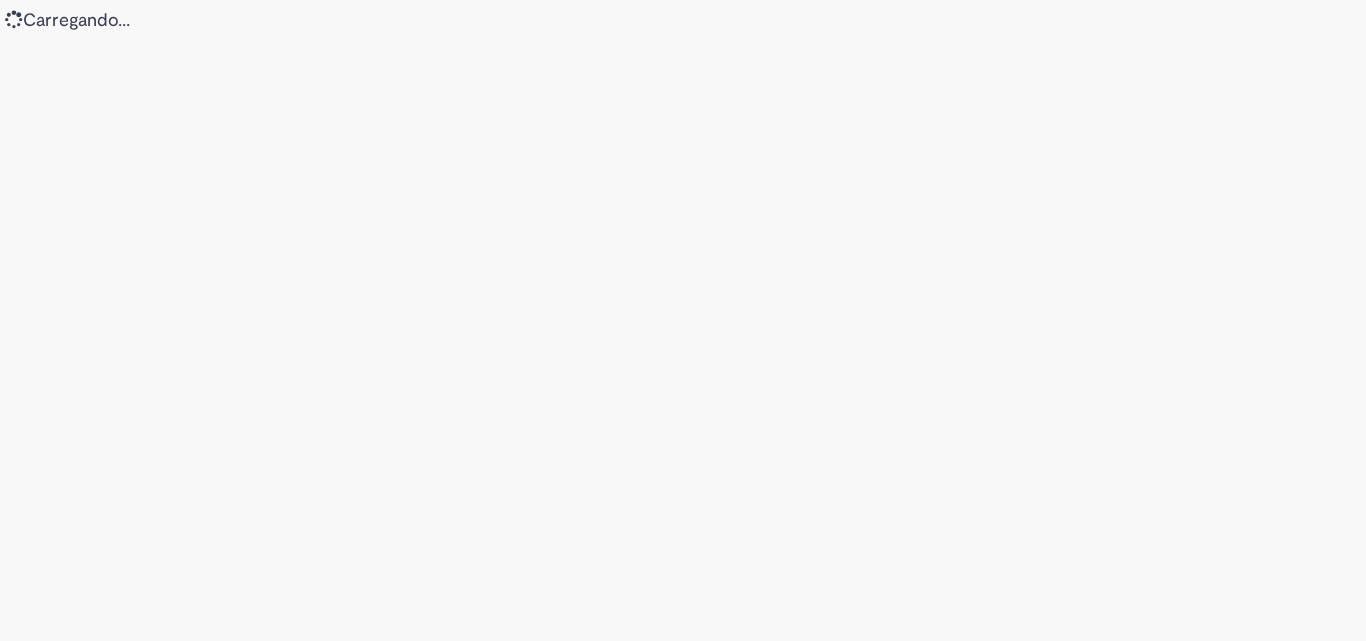 scroll, scrollTop: 0, scrollLeft: 0, axis: both 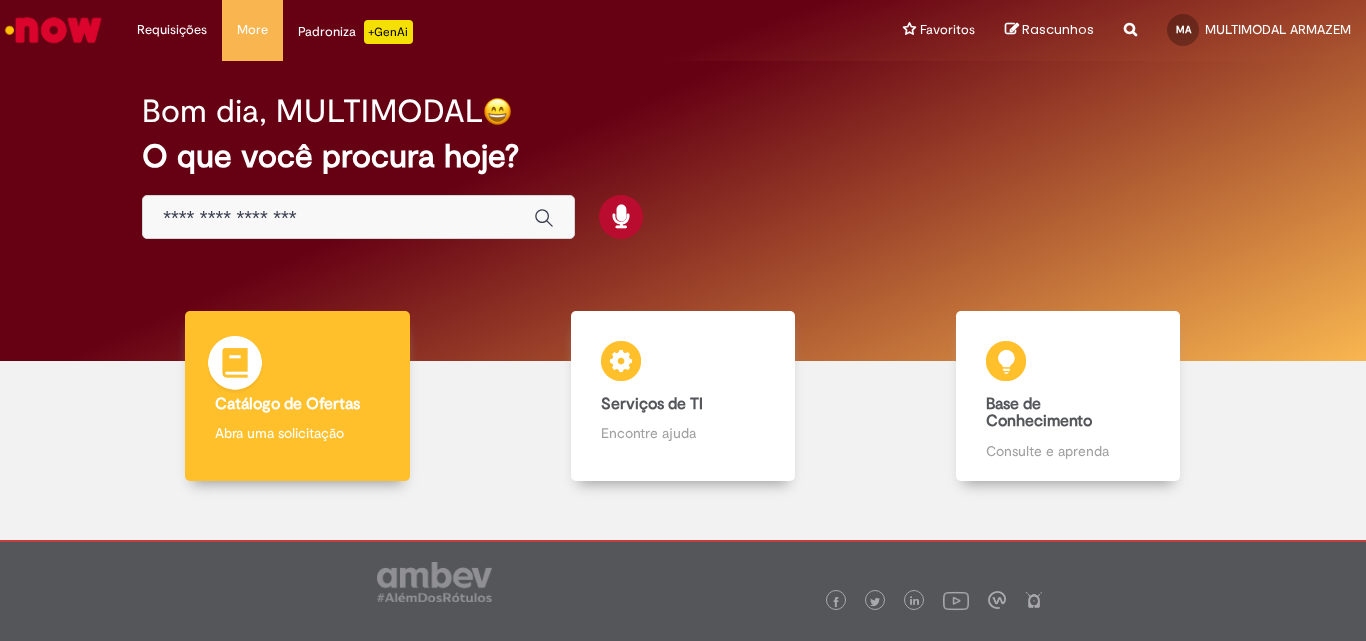 click on "Abra uma solicitação" at bounding box center (297, 433) 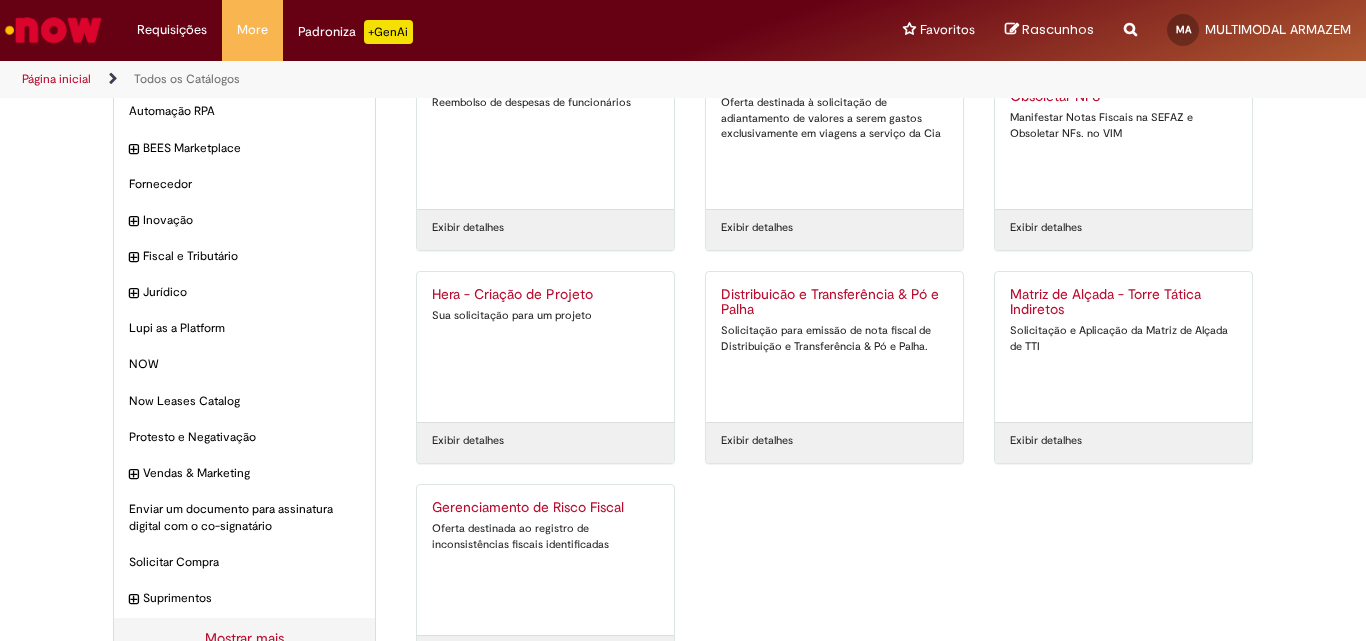 scroll, scrollTop: 0, scrollLeft: 0, axis: both 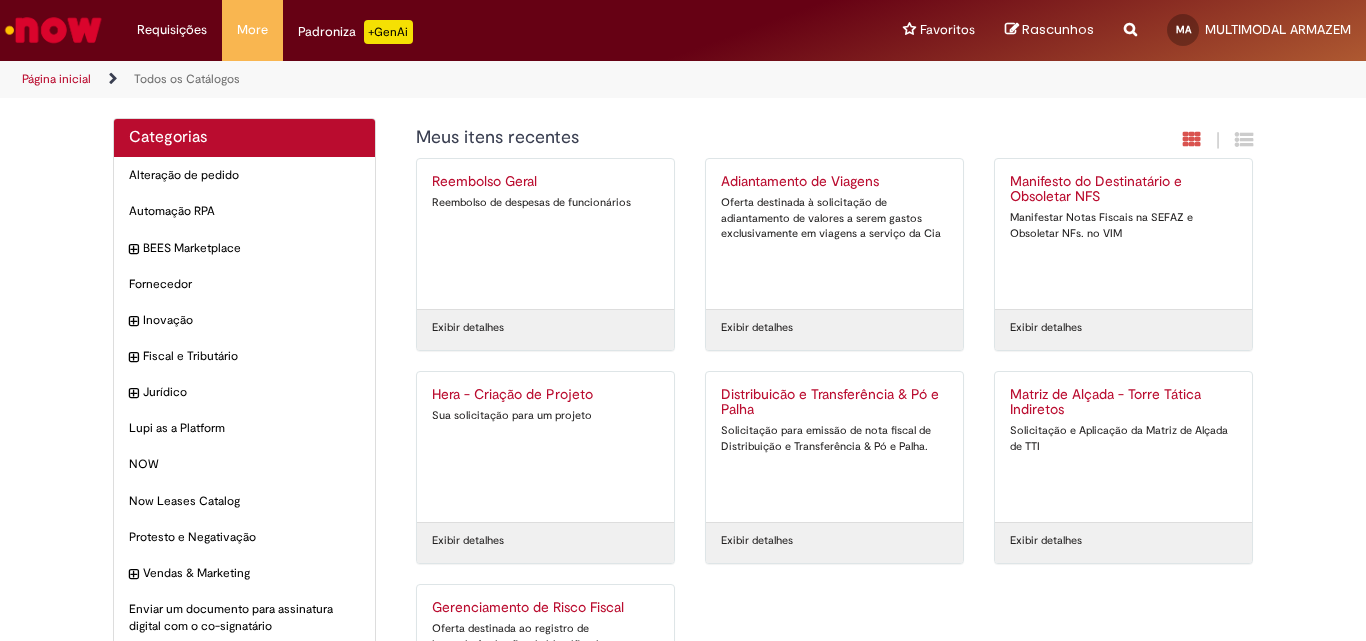 click on "Distribuicão e Transferência & Pó e Palha" at bounding box center [834, 403] 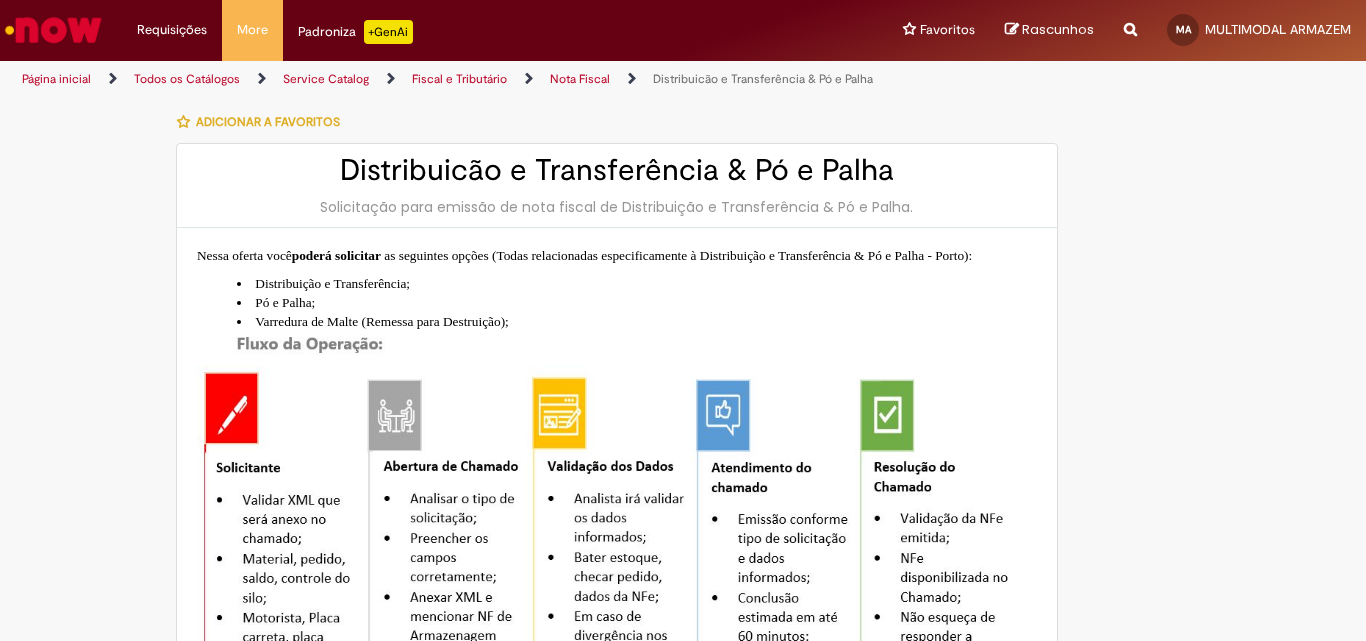 type on "**********" 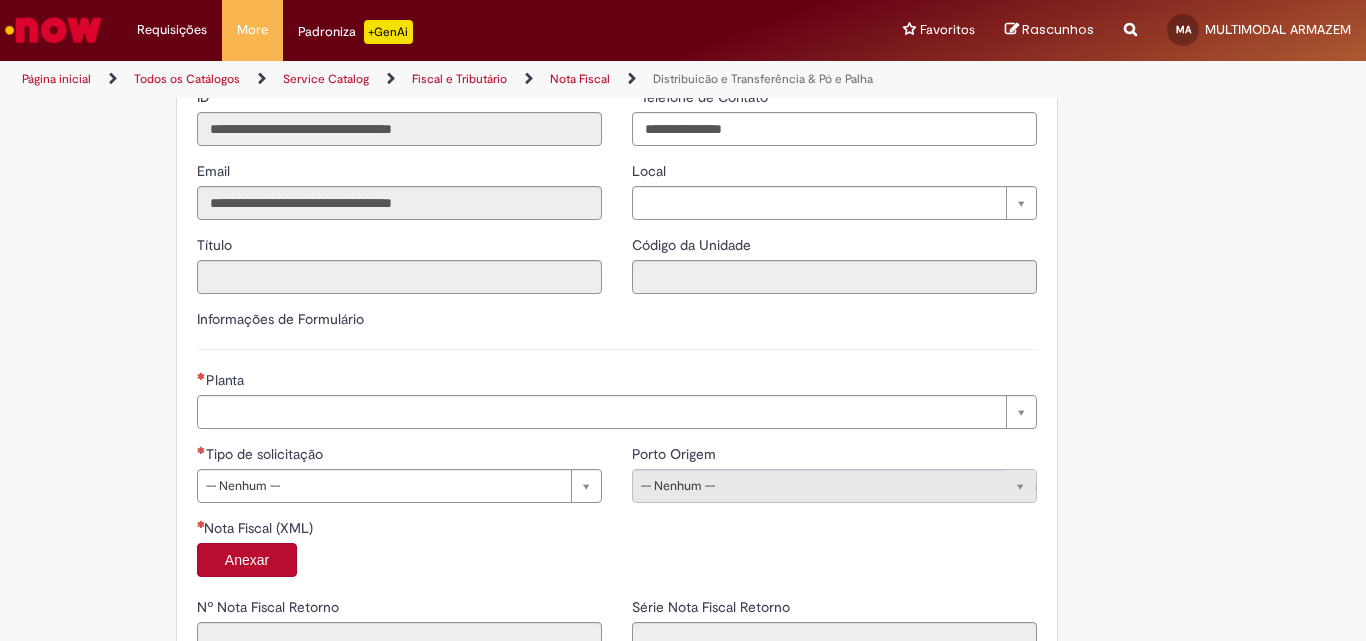 scroll, scrollTop: 1000, scrollLeft: 0, axis: vertical 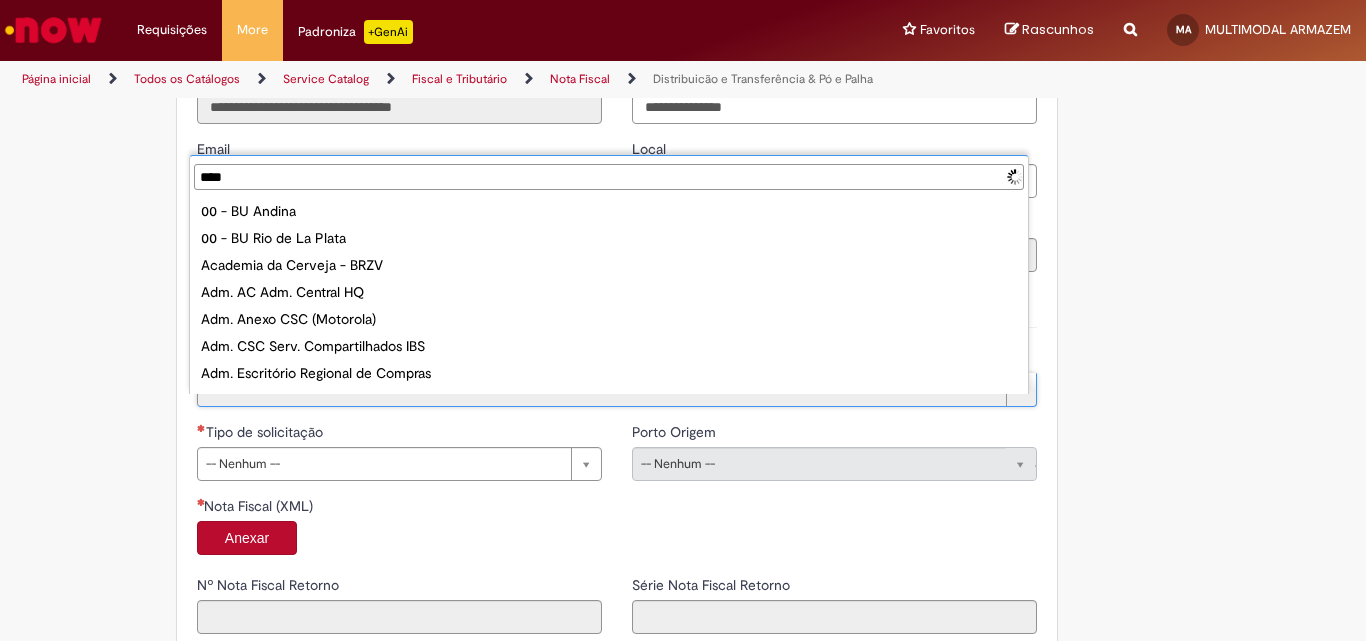 type on "*****" 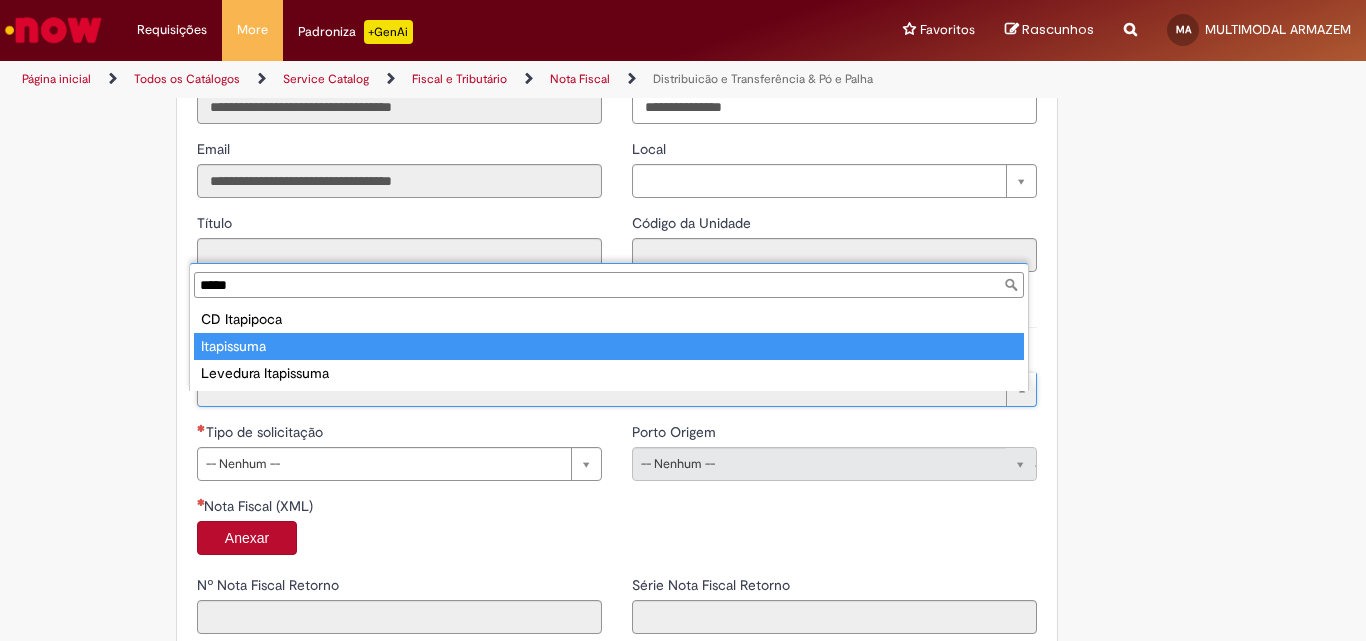 type on "**********" 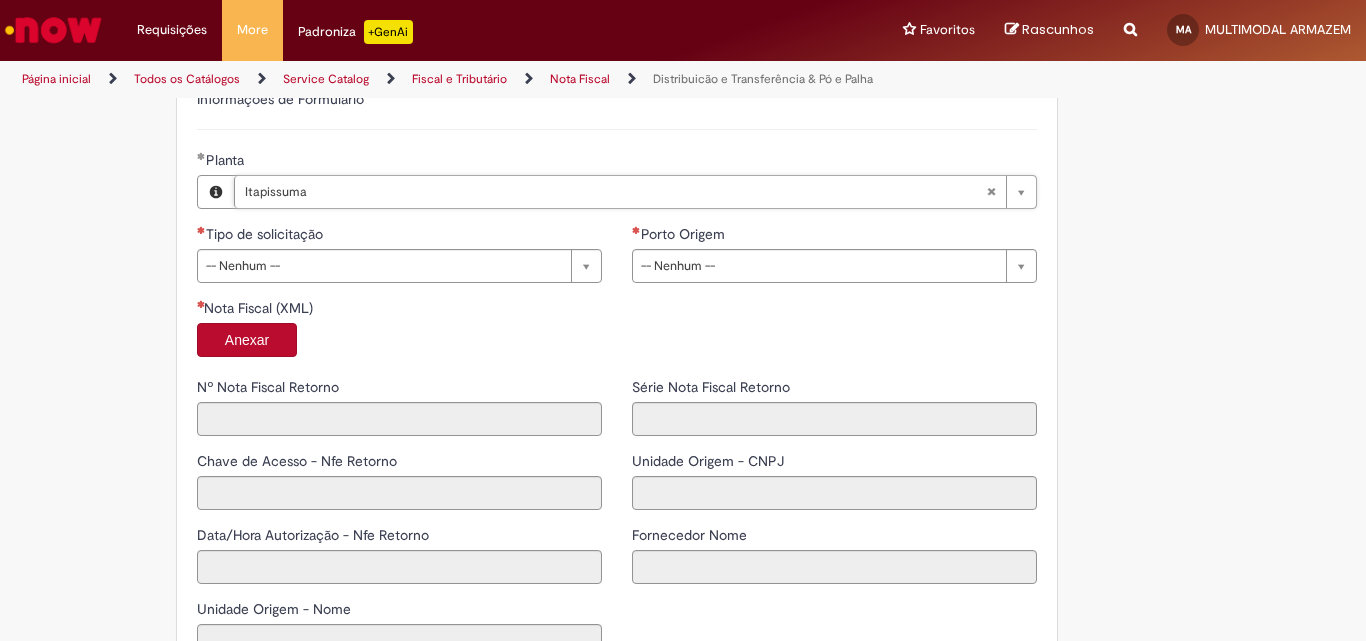 scroll, scrollTop: 1200, scrollLeft: 0, axis: vertical 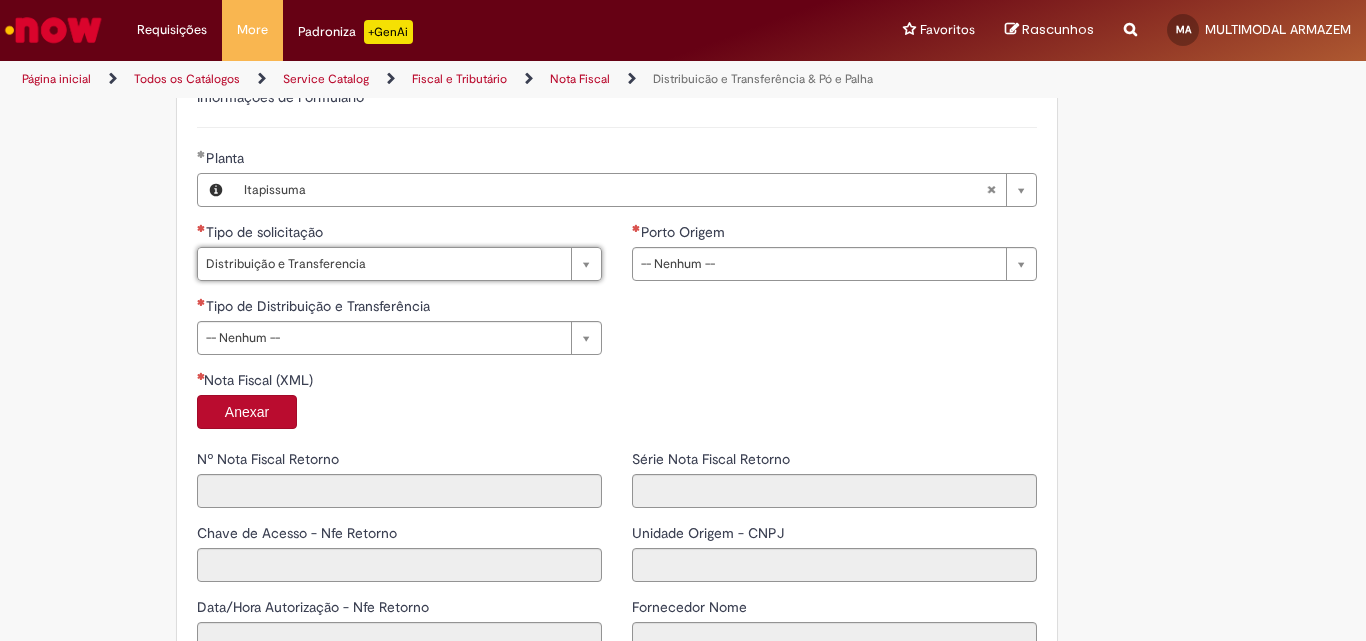 type on "**********" 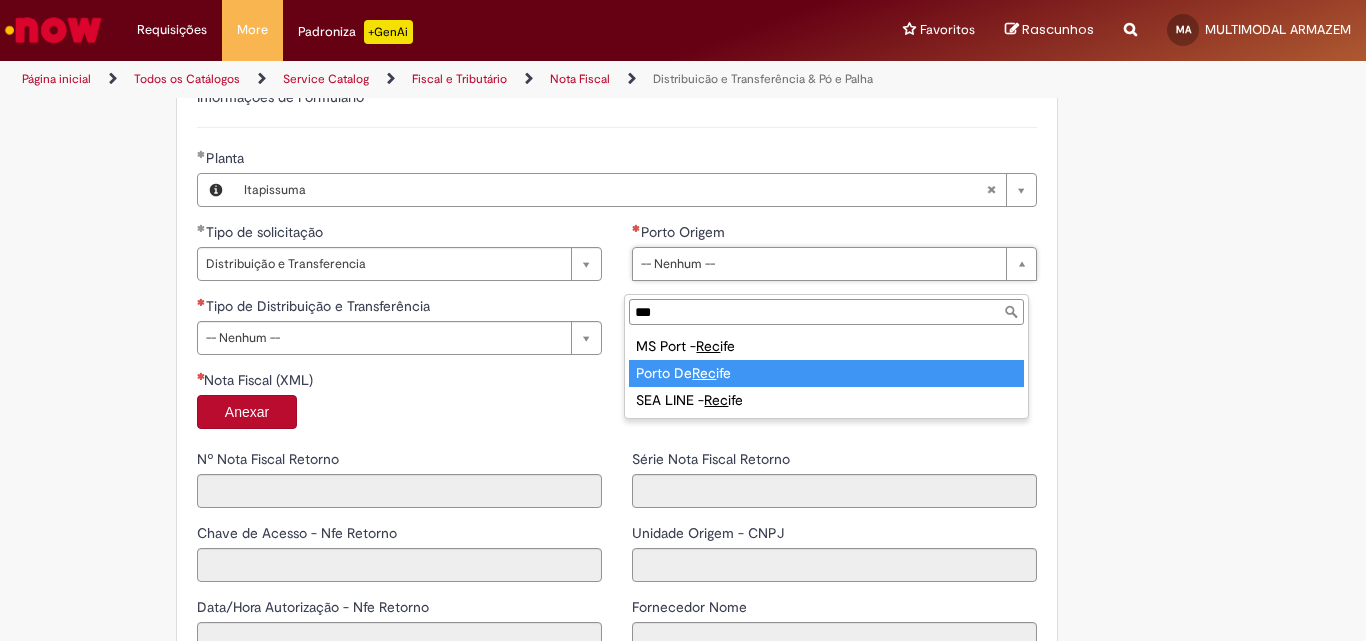 type on "***" 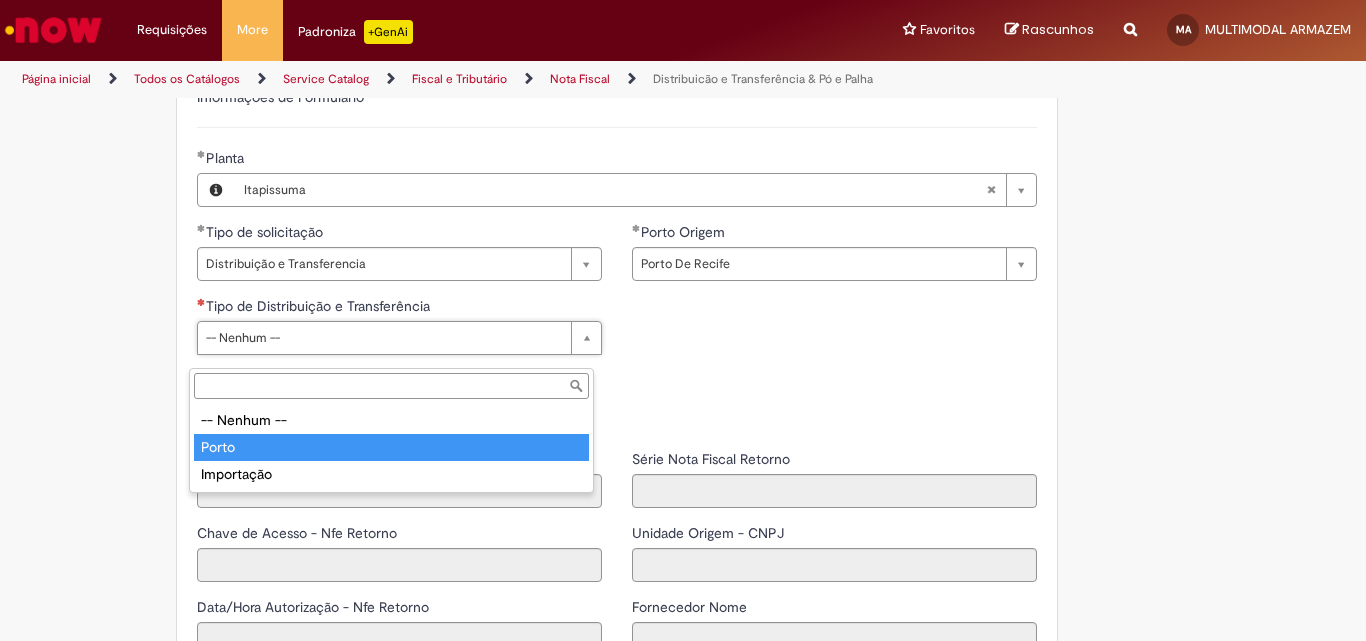 type on "*****" 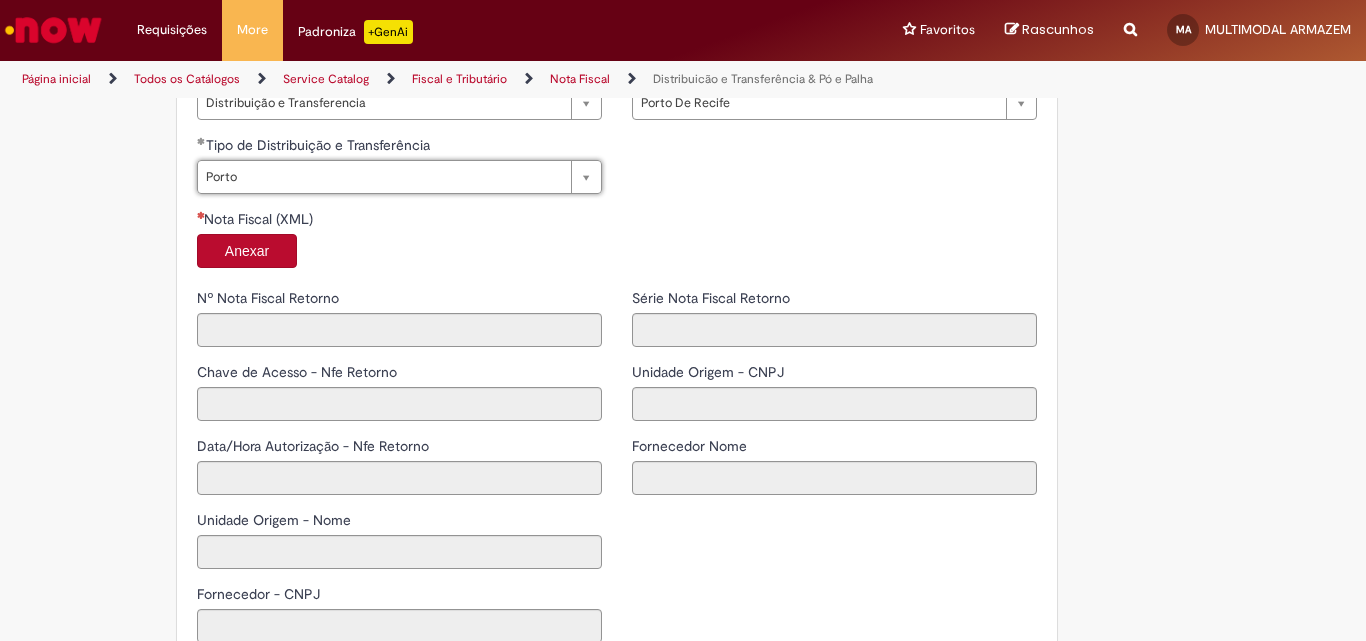 scroll, scrollTop: 1400, scrollLeft: 0, axis: vertical 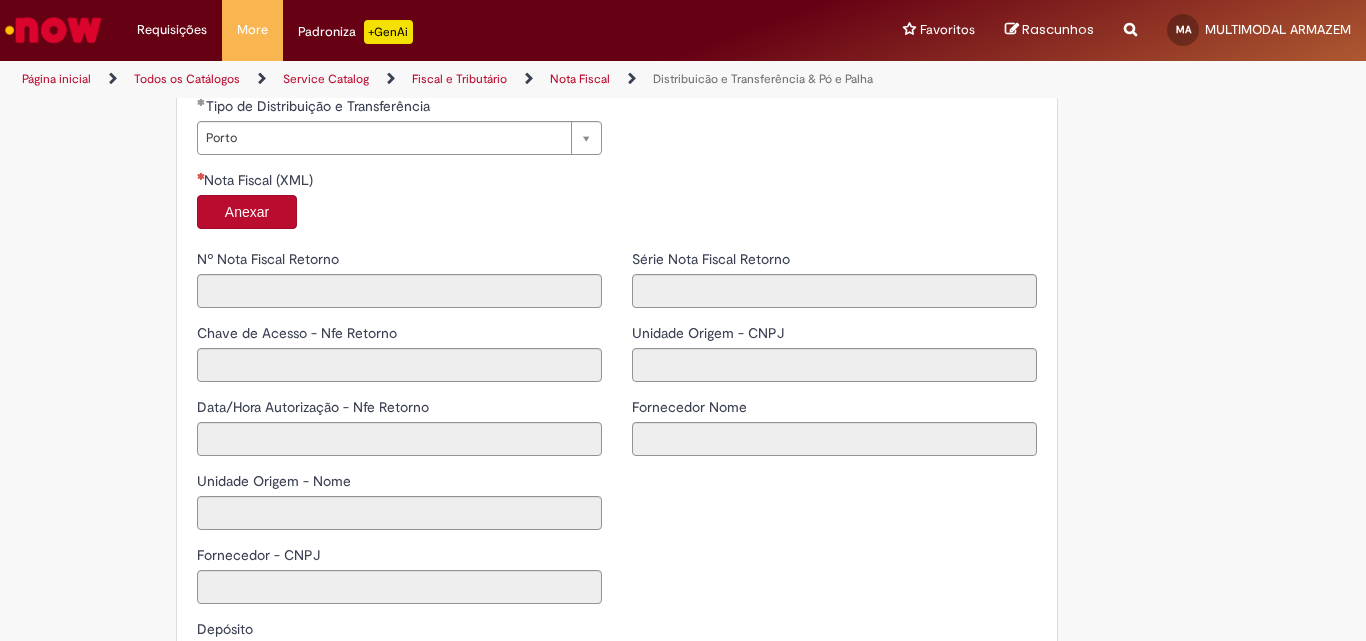 click on "Anexar" at bounding box center [247, 212] 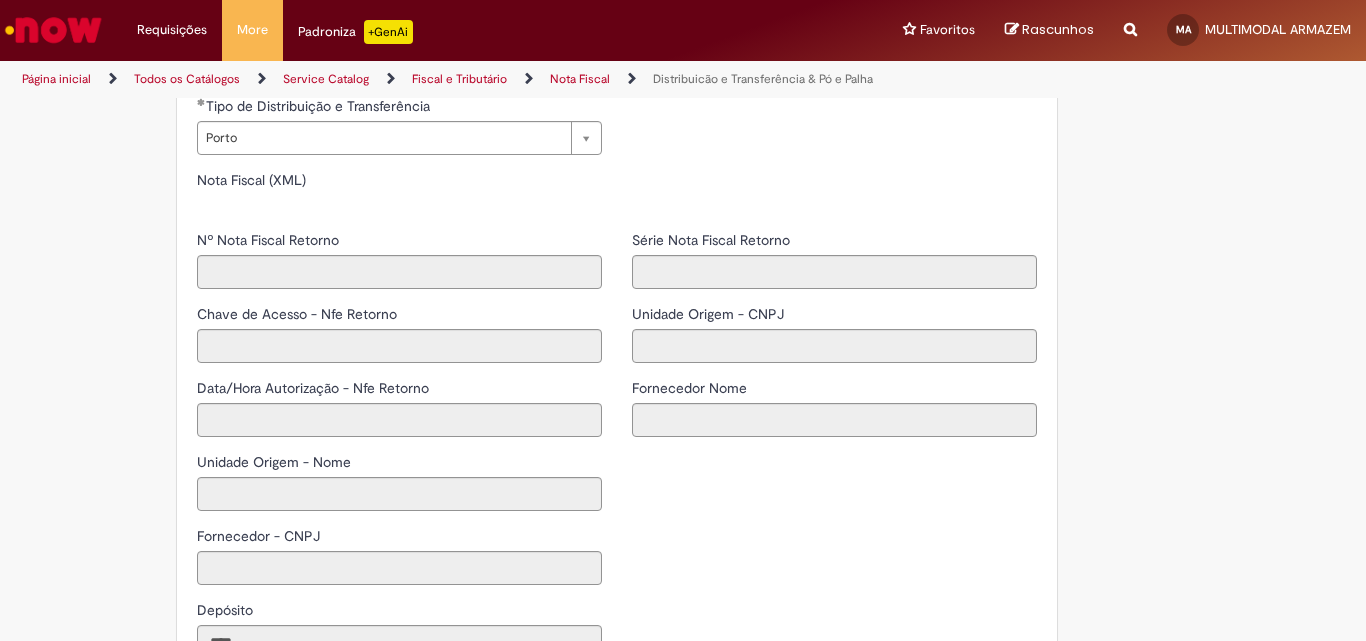 type on "*****" 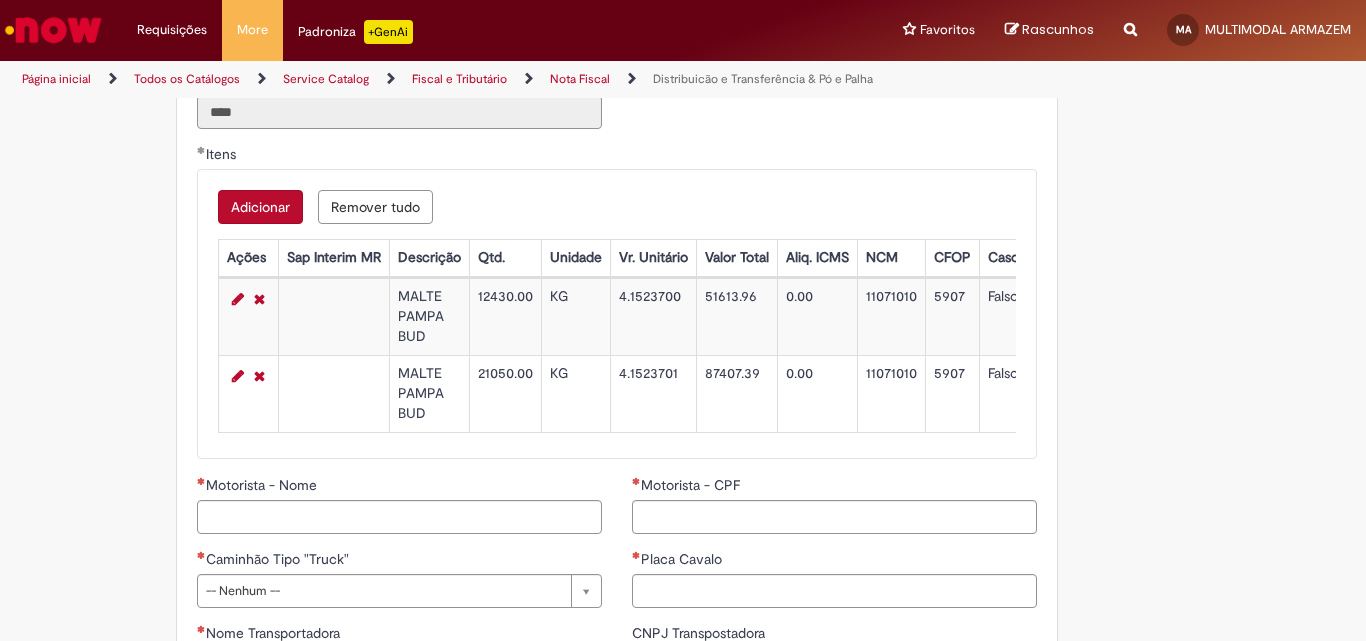 scroll, scrollTop: 2100, scrollLeft: 0, axis: vertical 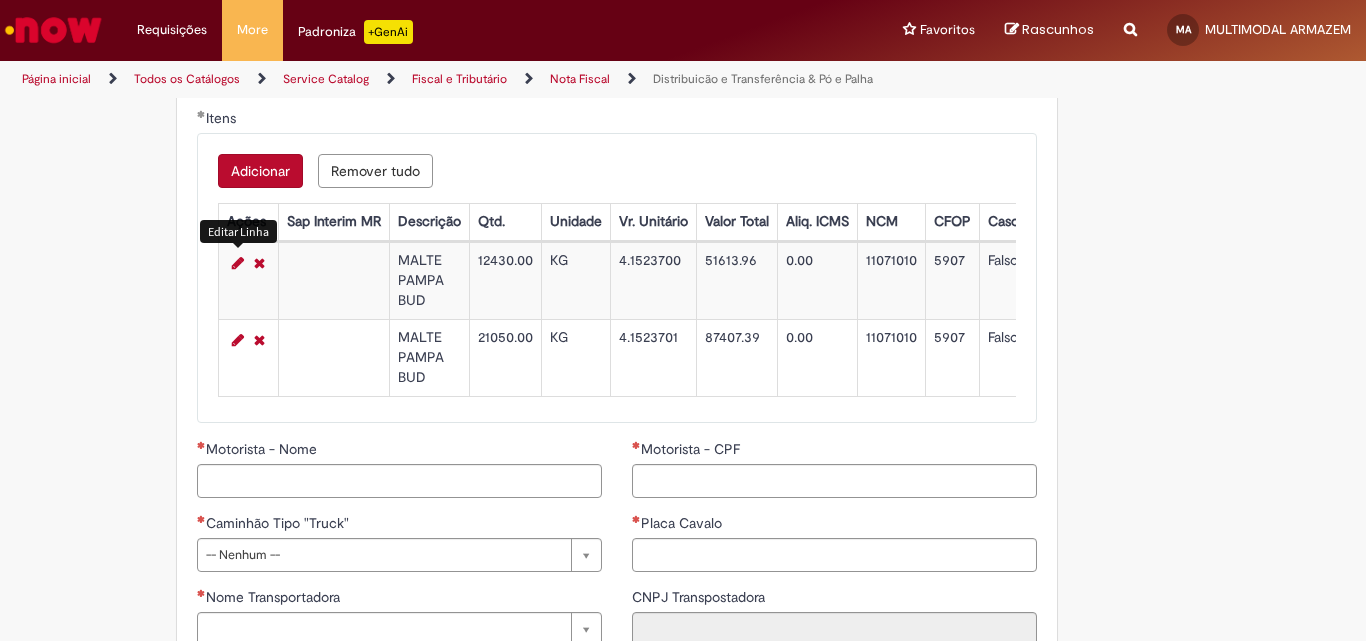 click at bounding box center [238, 263] 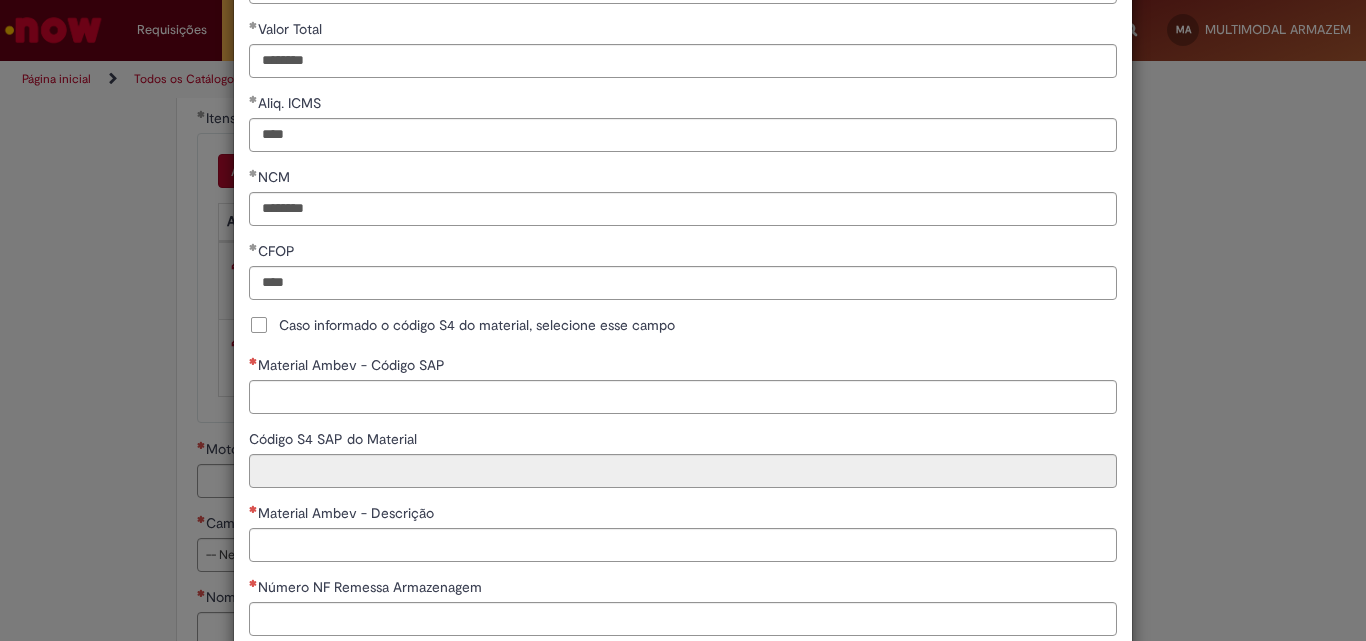 scroll, scrollTop: 400, scrollLeft: 0, axis: vertical 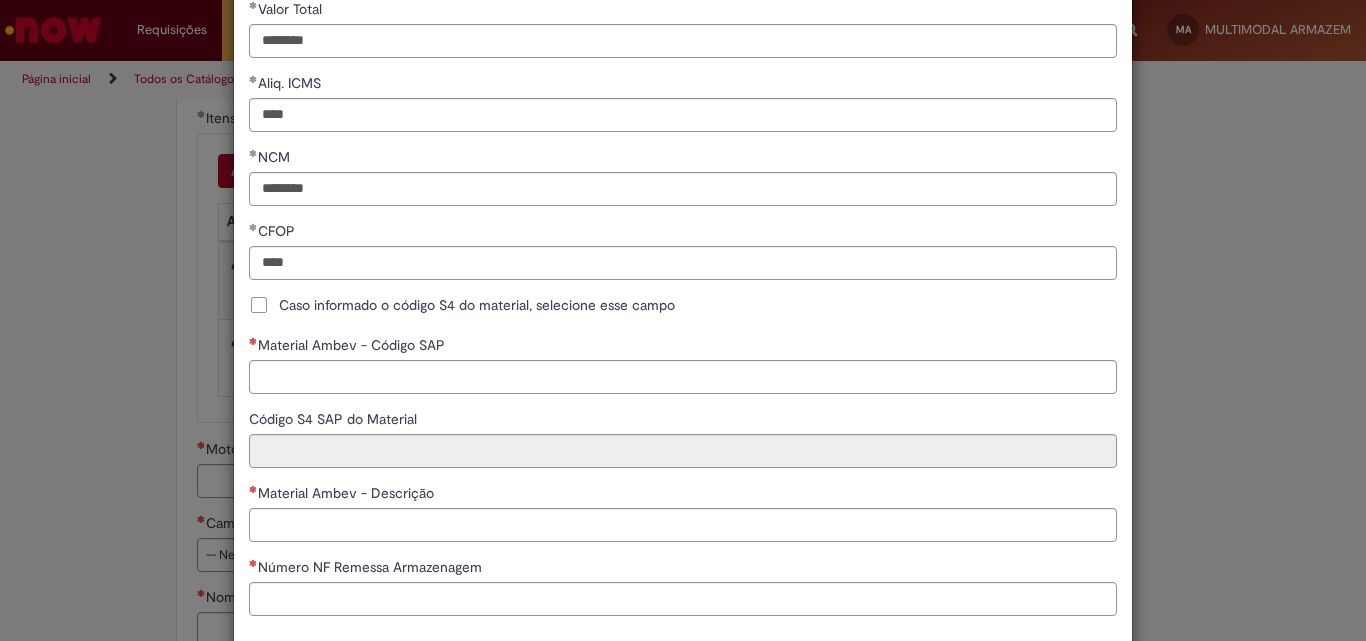 click on "Caso informado o código S4 do material, selecione esse campo" at bounding box center (477, 305) 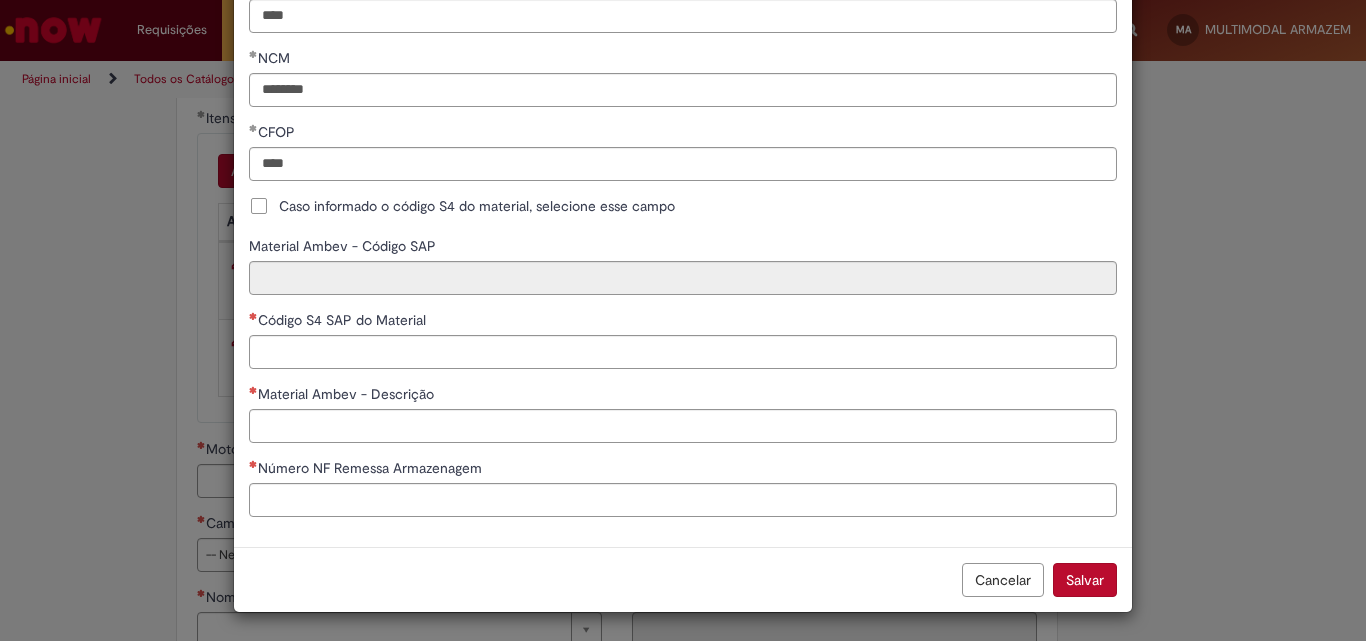 scroll, scrollTop: 501, scrollLeft: 0, axis: vertical 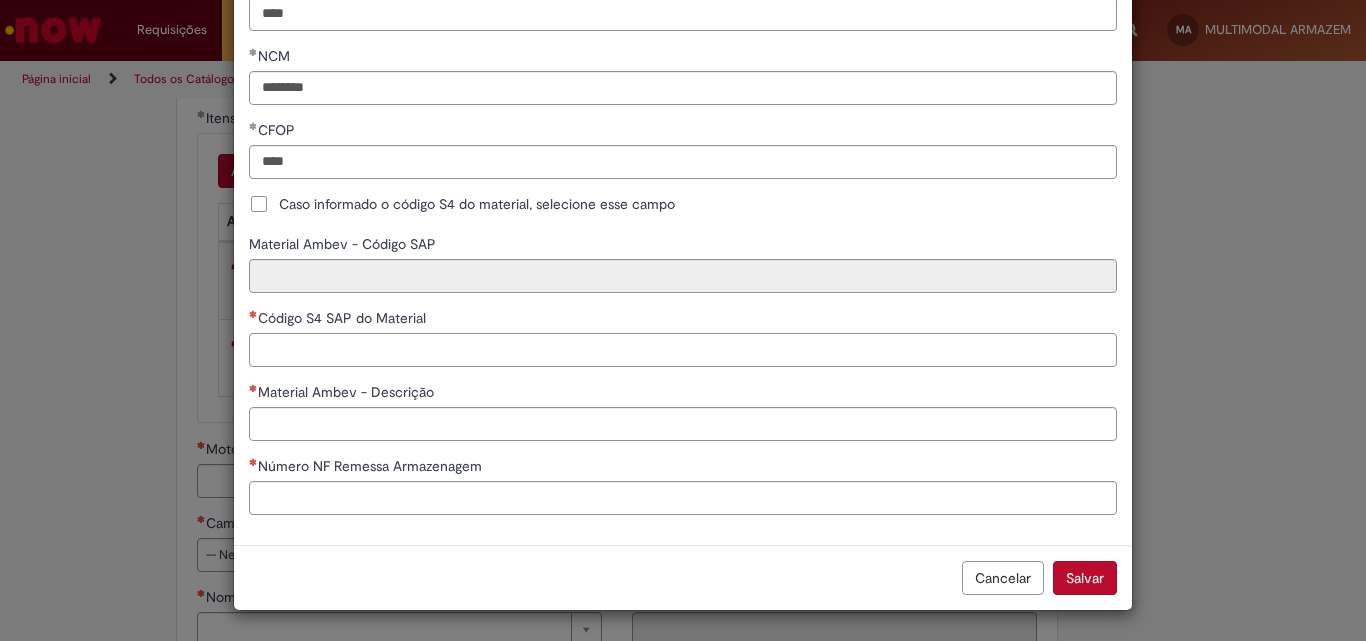 click on "Código S4 SAP do Material" at bounding box center [683, 350] 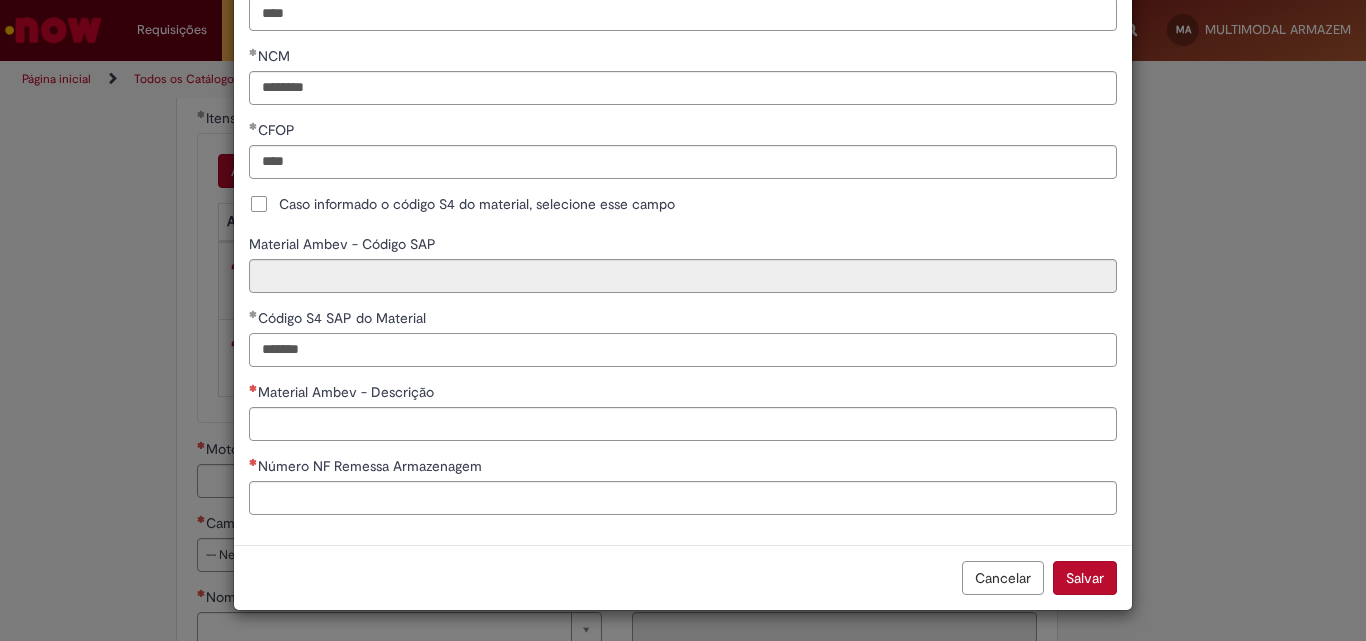 type on "*******" 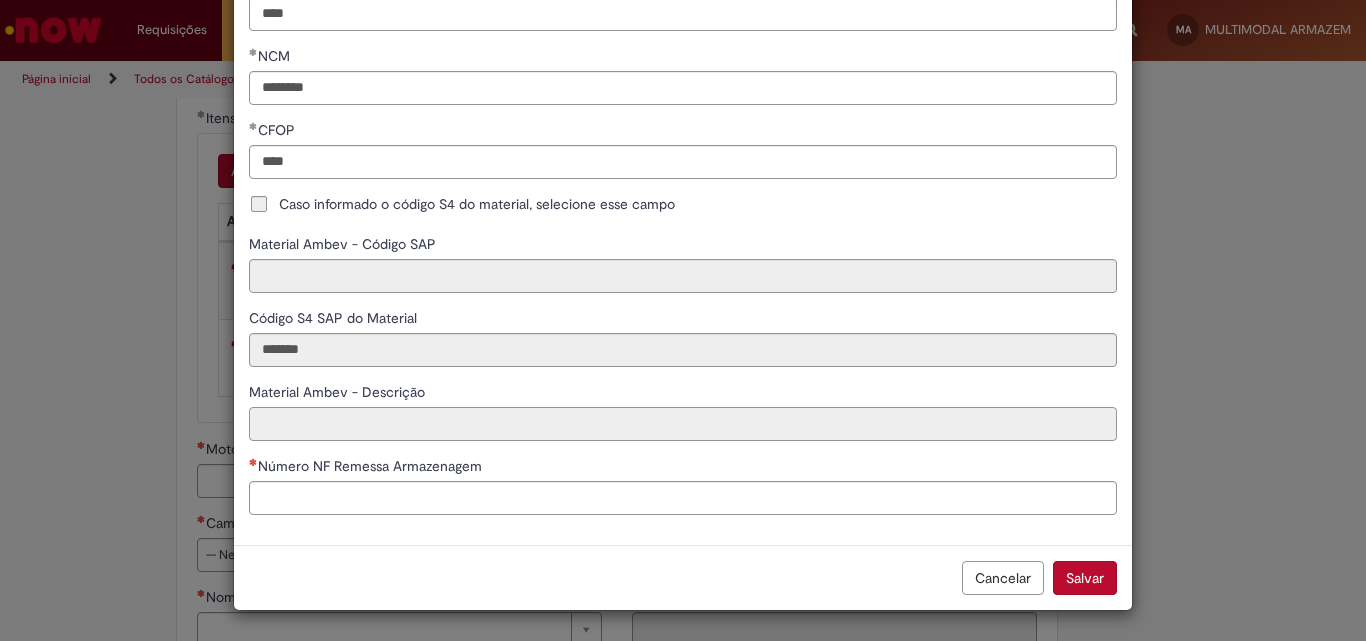 type 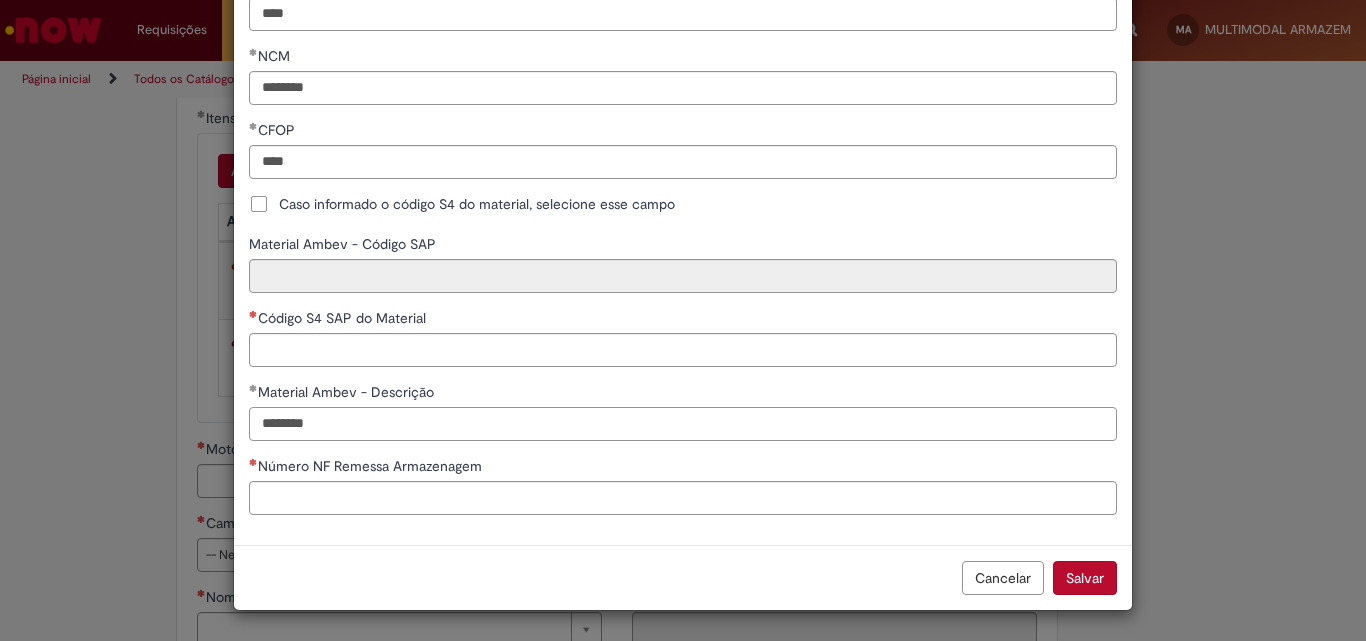 type on "********" 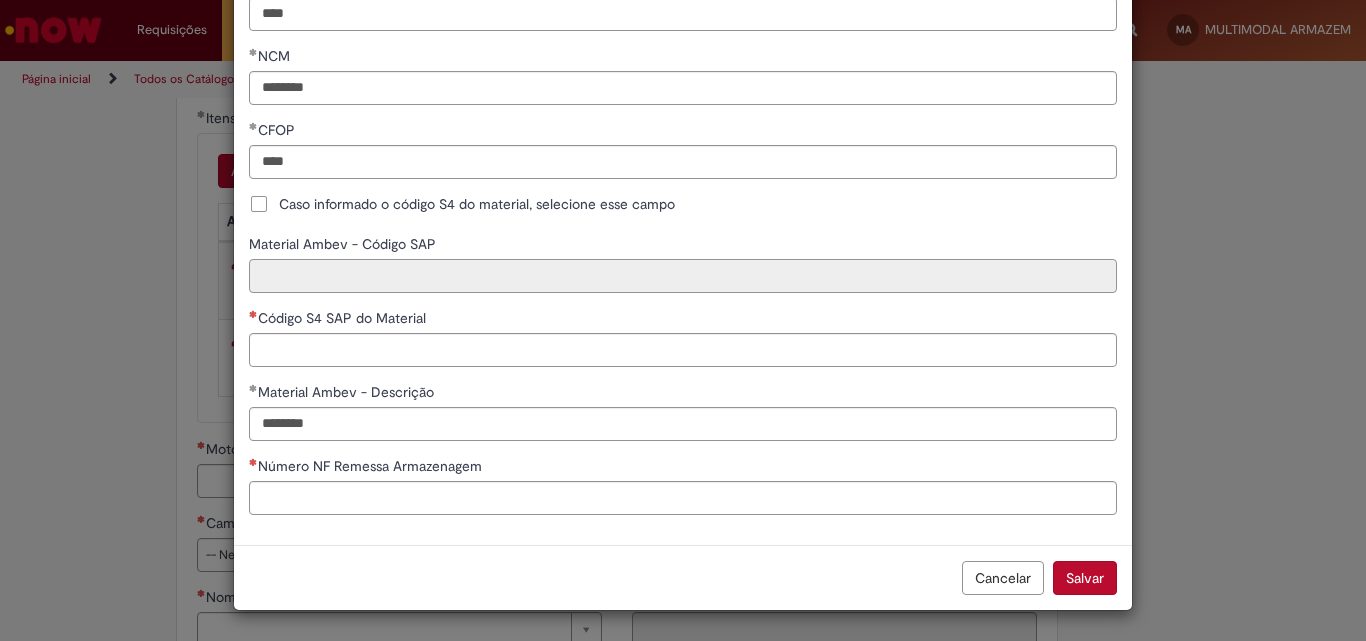 click on "Material Ambev - Código SAP" at bounding box center [683, 276] 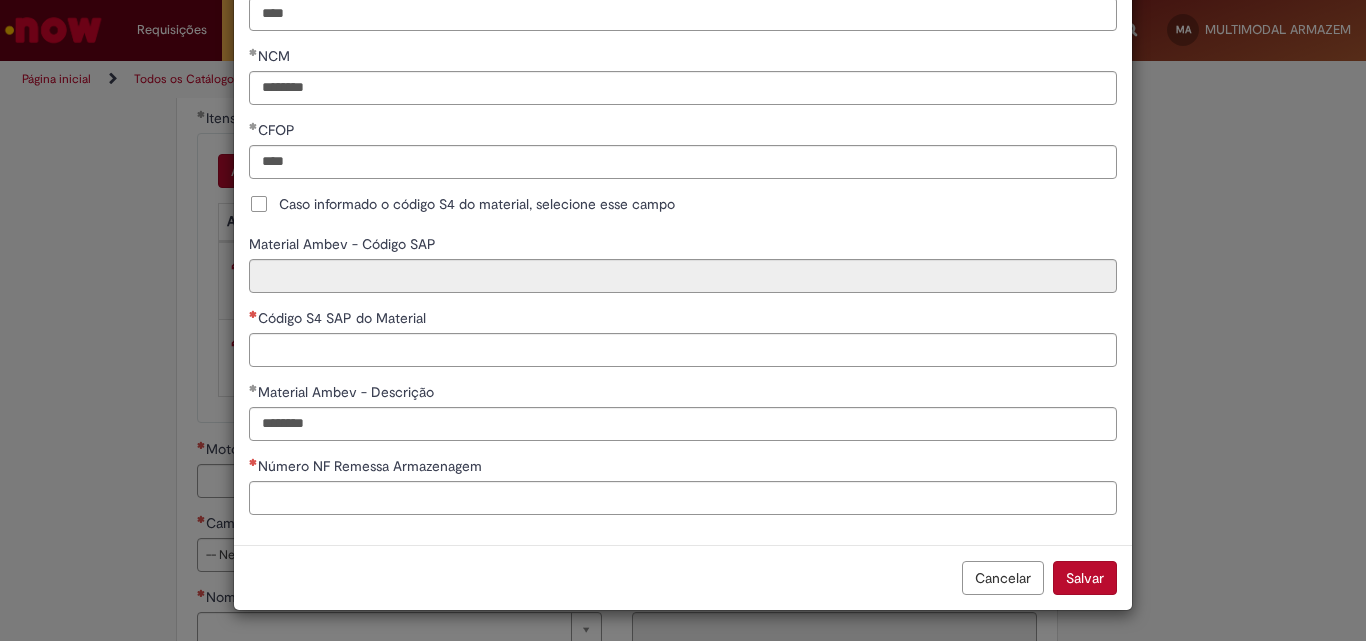 click on "Caso informado o código S4 do material, selecione esse campo" at bounding box center [477, 204] 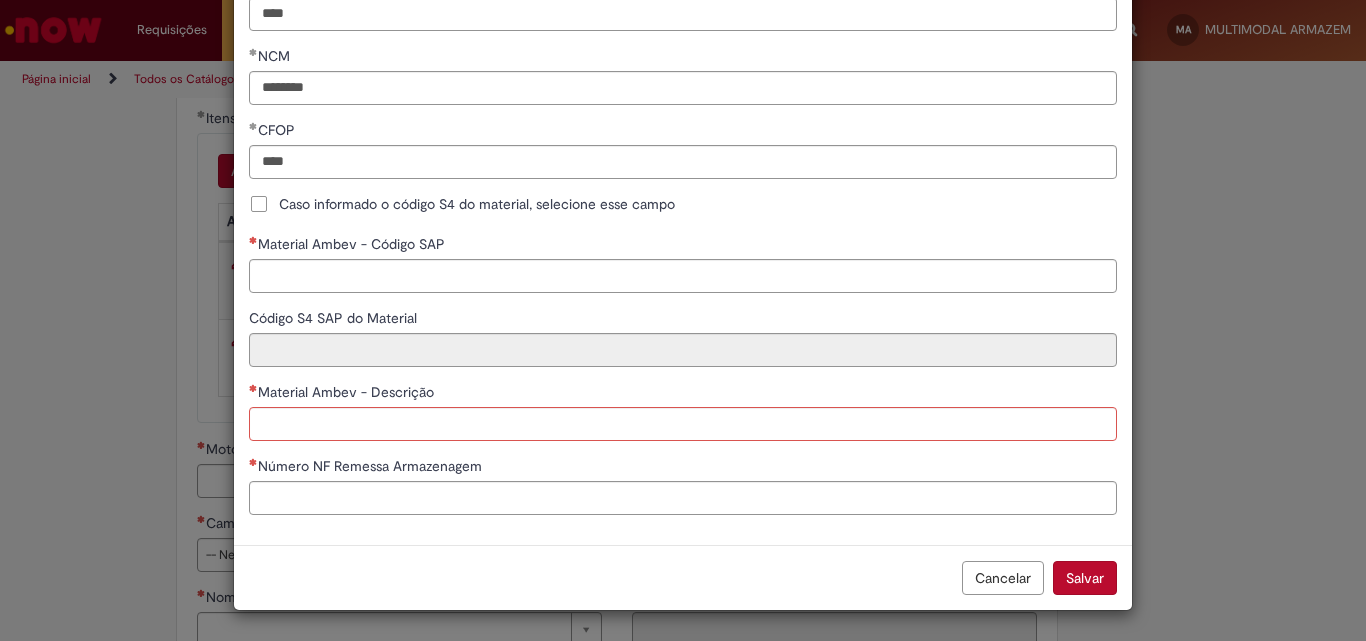 scroll, scrollTop: 501, scrollLeft: 0, axis: vertical 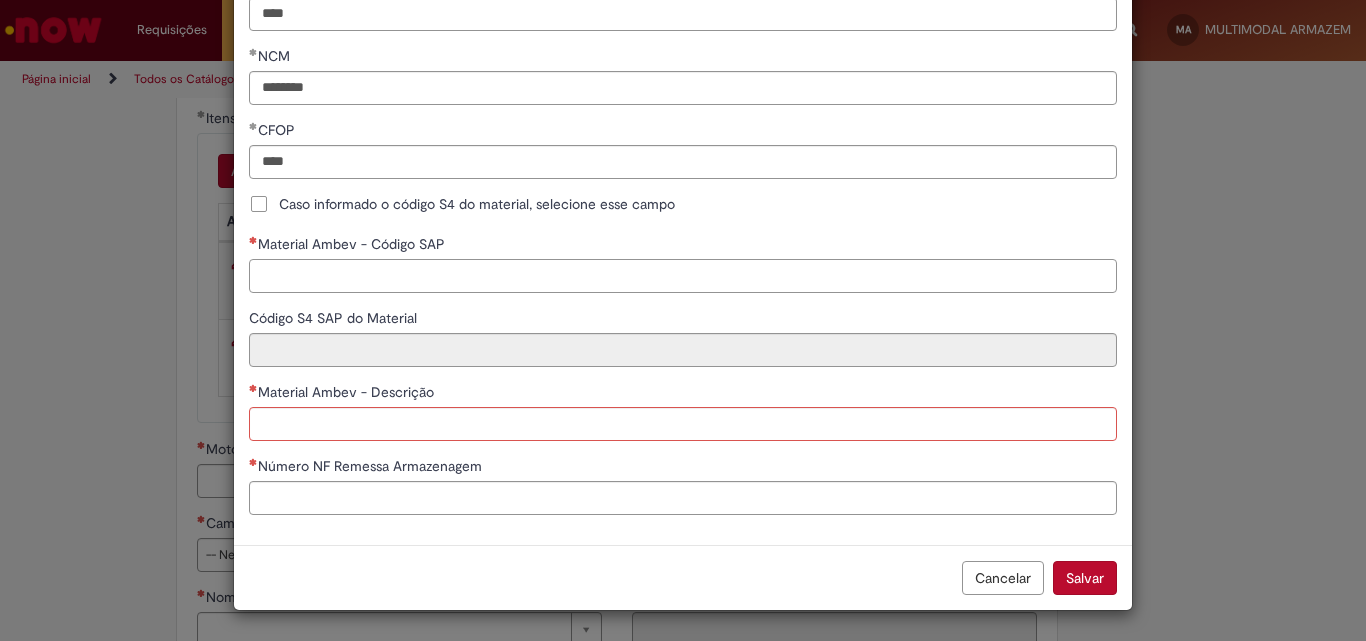 click on "Material Ambev - Código SAP" at bounding box center (683, 276) 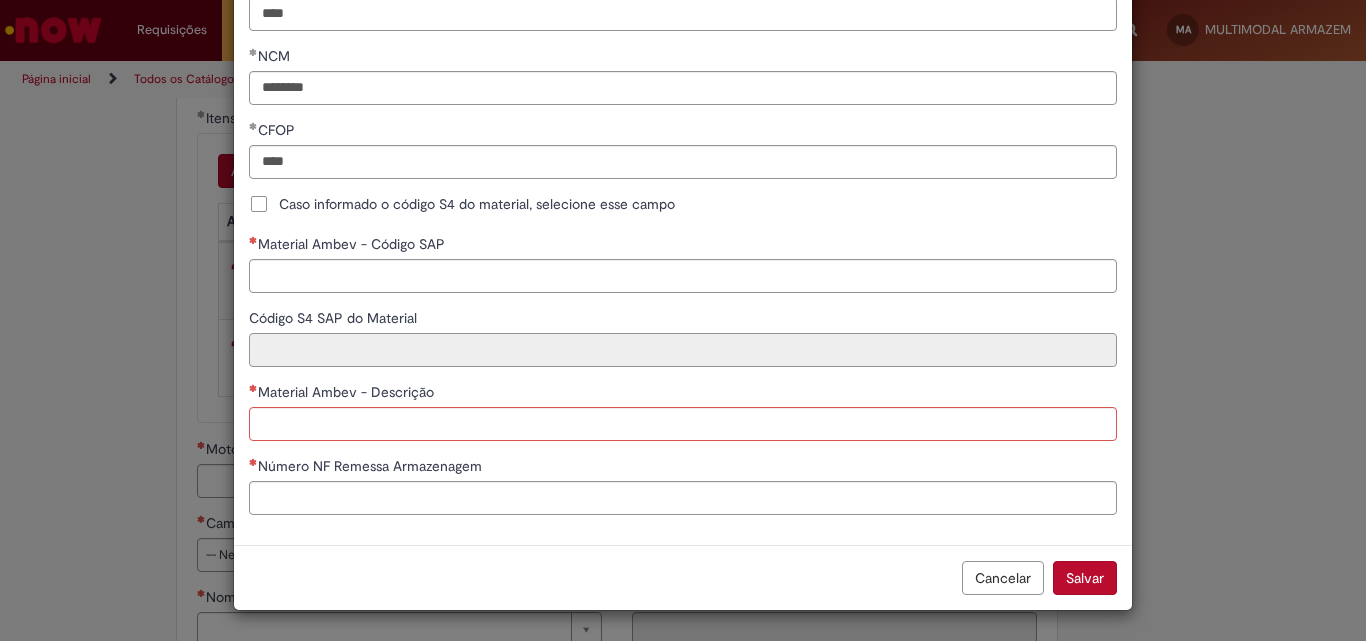 click on "Código S4 SAP do Material" at bounding box center [683, 350] 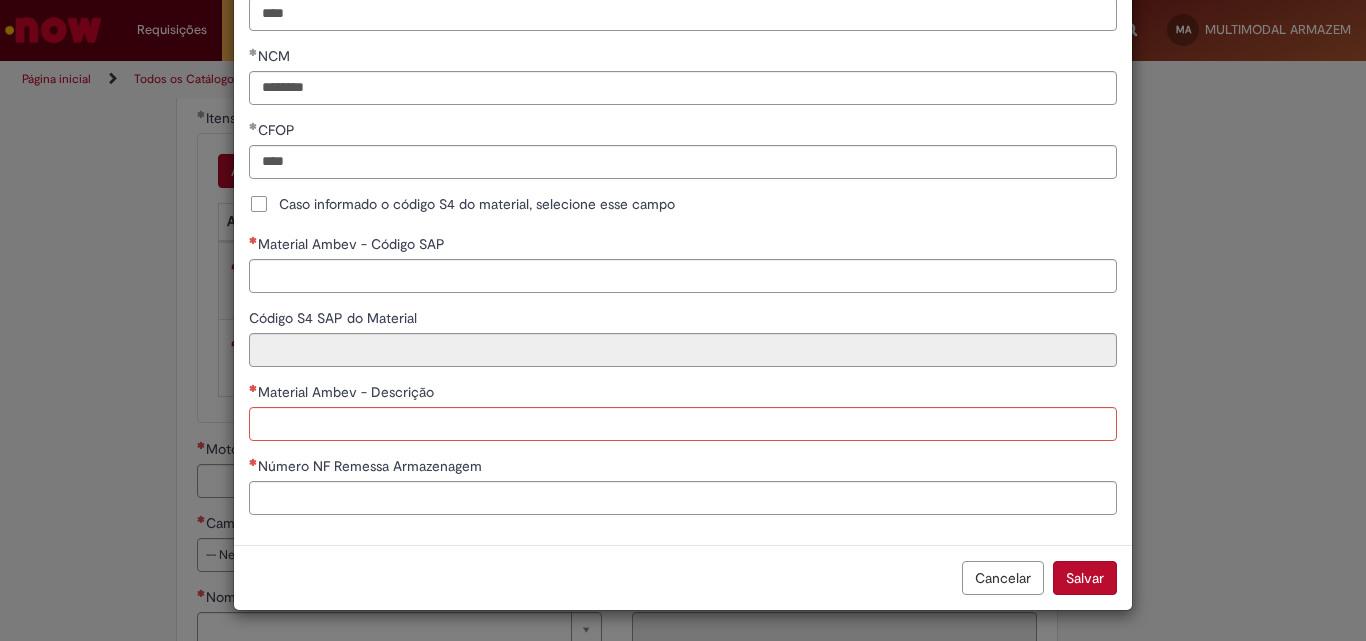 click on "Caso informado o código S4 do material, selecione esse campo" at bounding box center (477, 204) 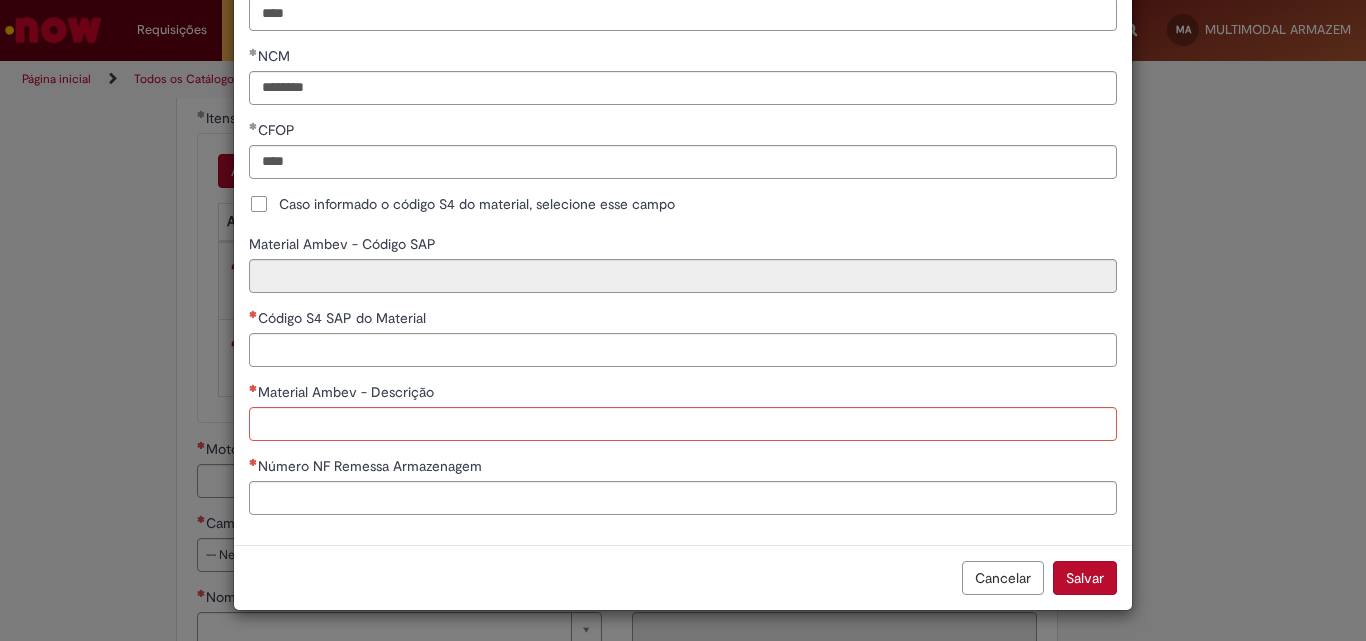 scroll, scrollTop: 501, scrollLeft: 0, axis: vertical 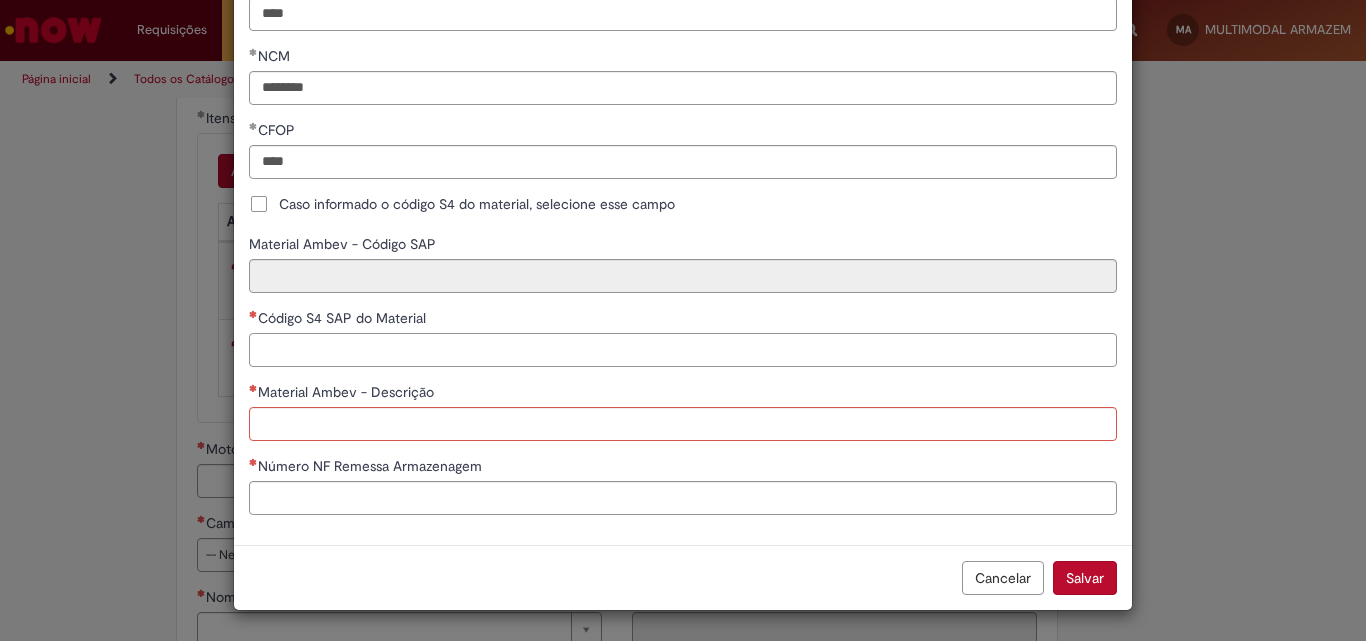click on "Código S4 SAP do Material" at bounding box center [683, 350] 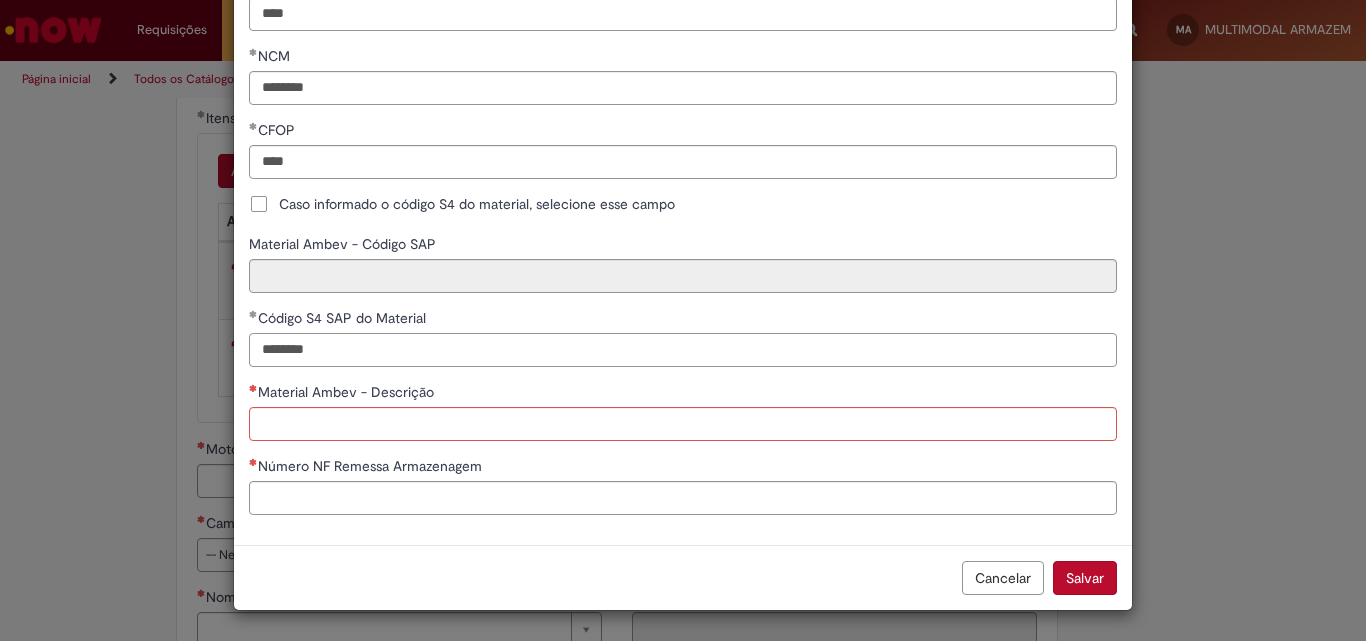 type on "********" 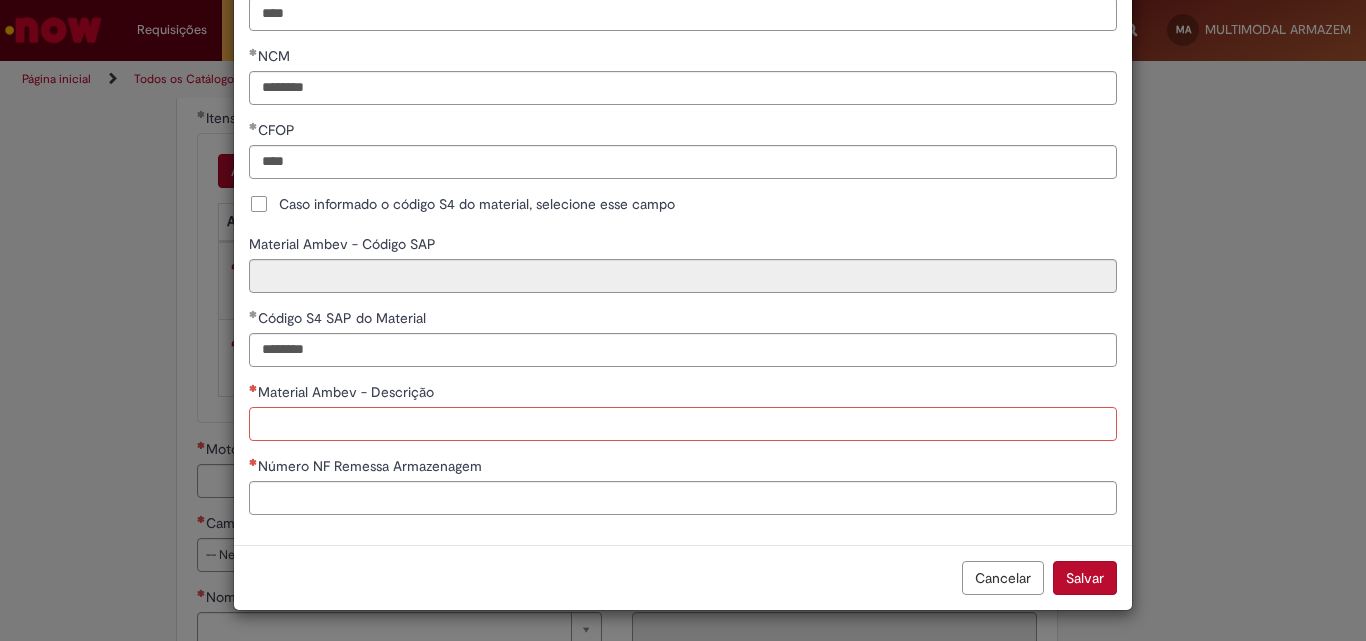 type on "**********" 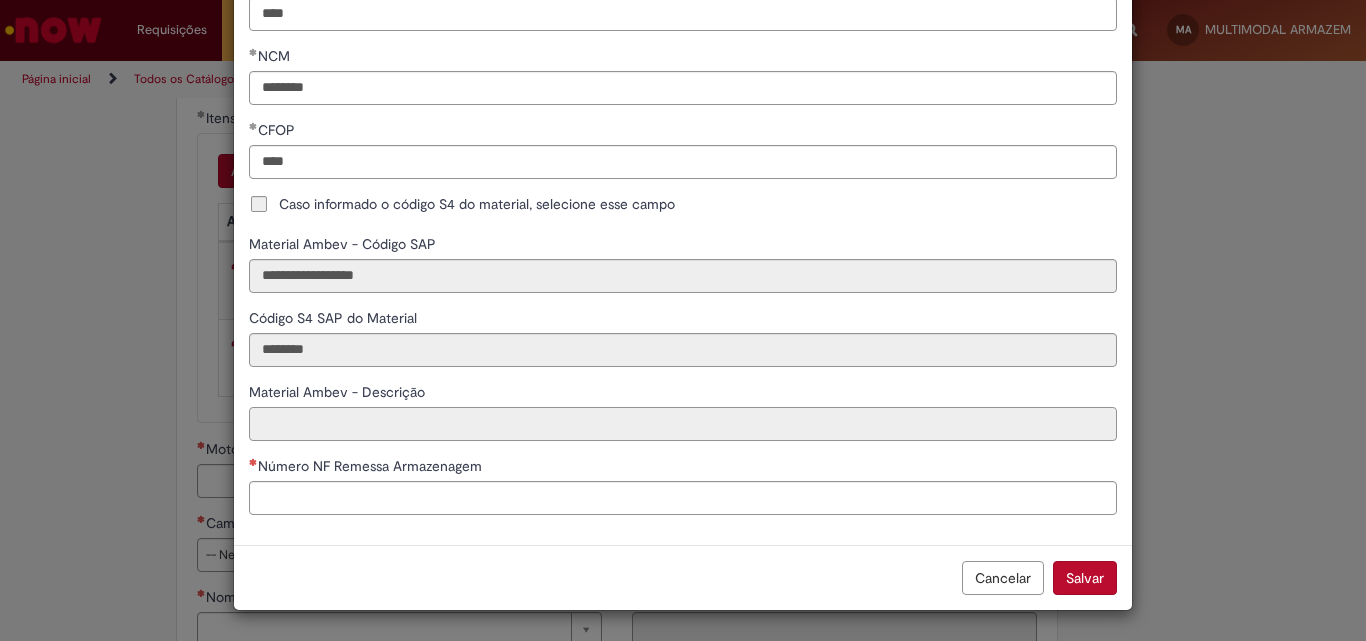 type on "**********" 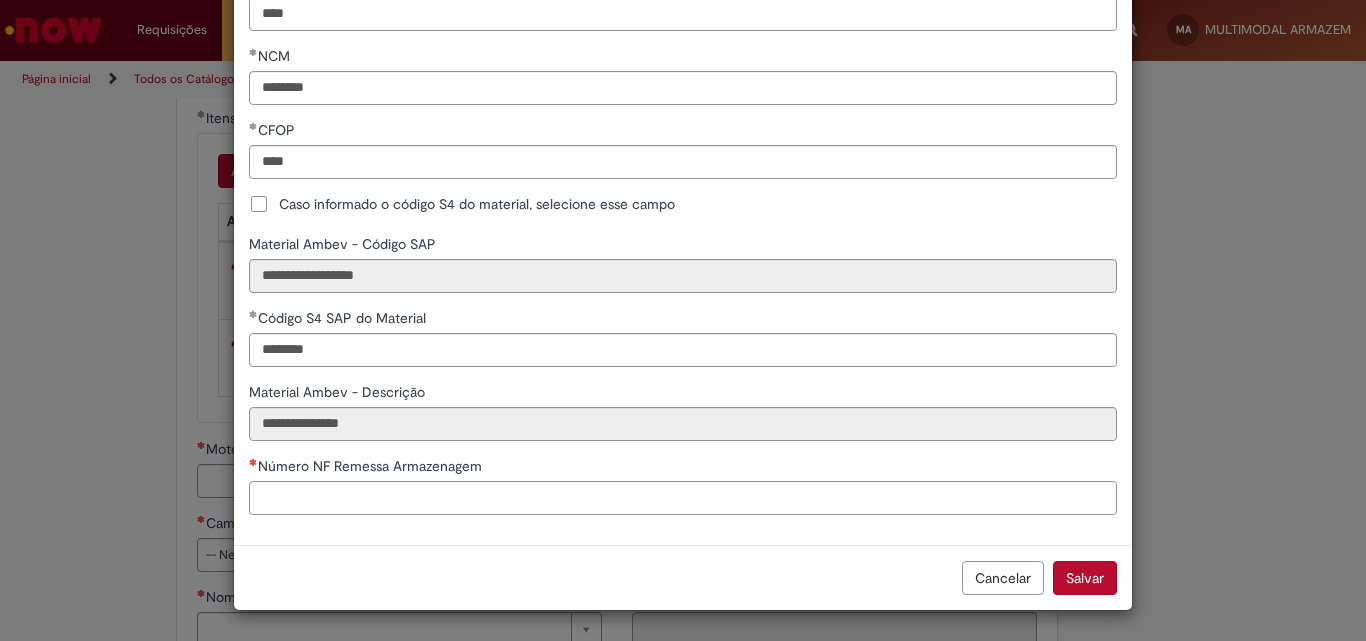 click on "Número NF Remessa Armazenagem" at bounding box center [683, 498] 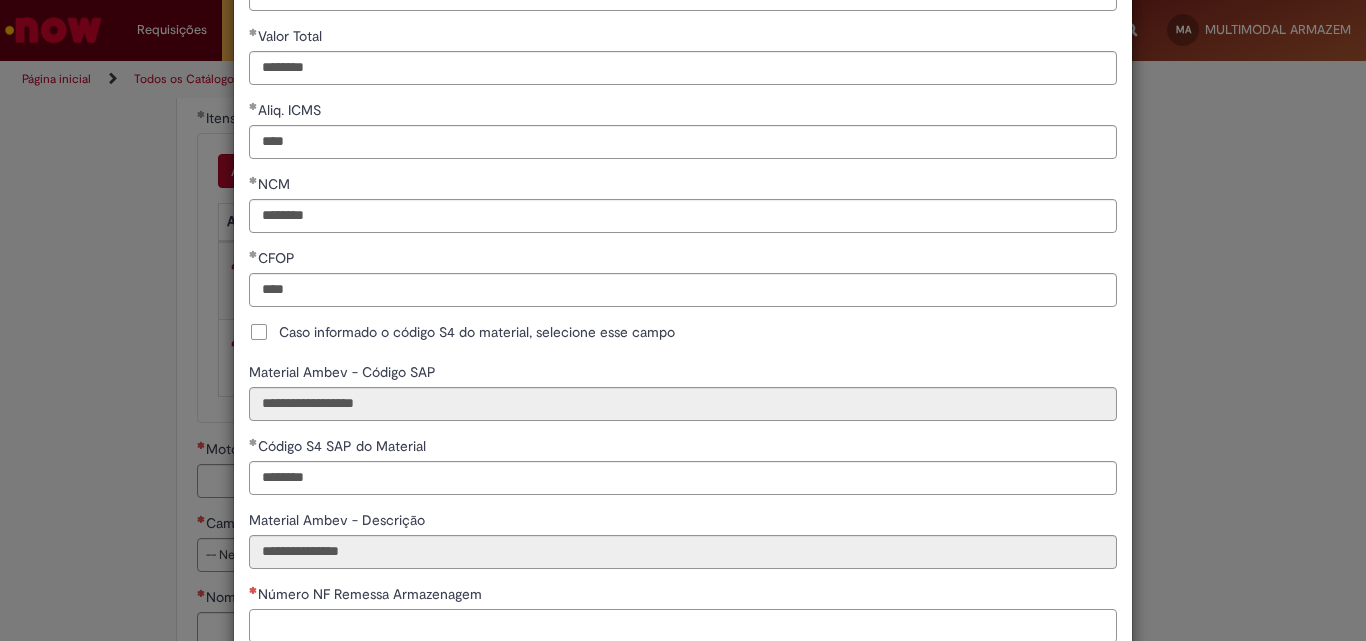 scroll, scrollTop: 501, scrollLeft: 0, axis: vertical 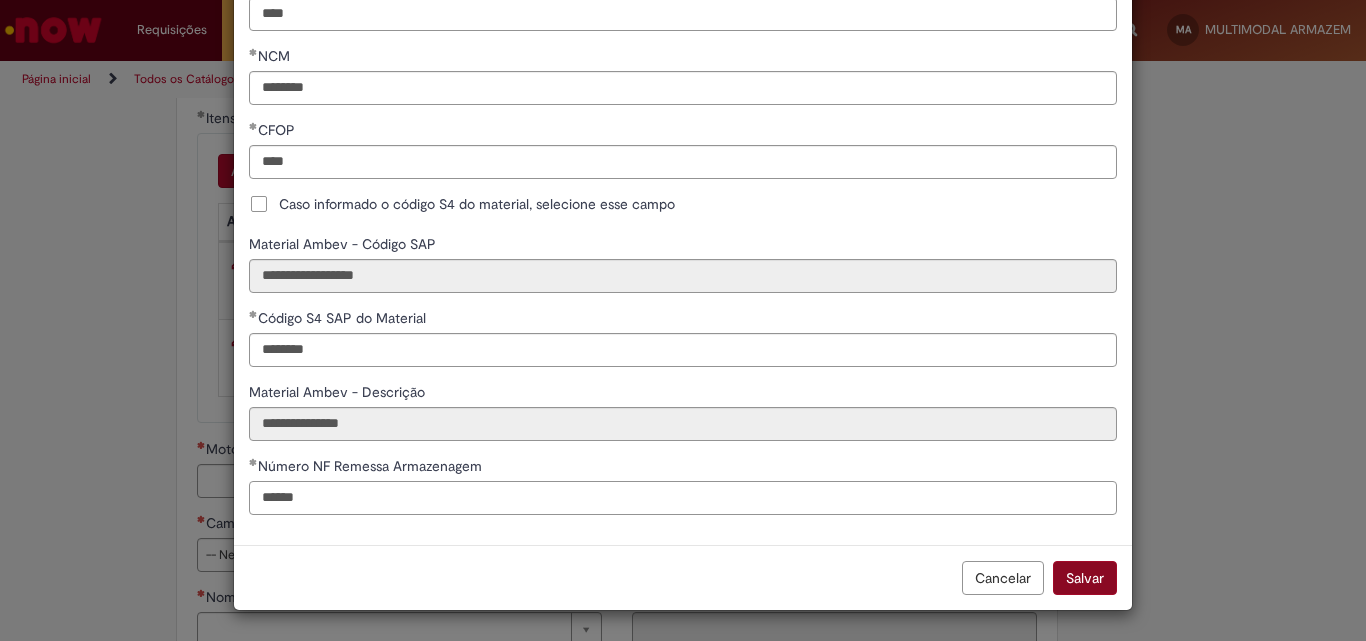 type on "******" 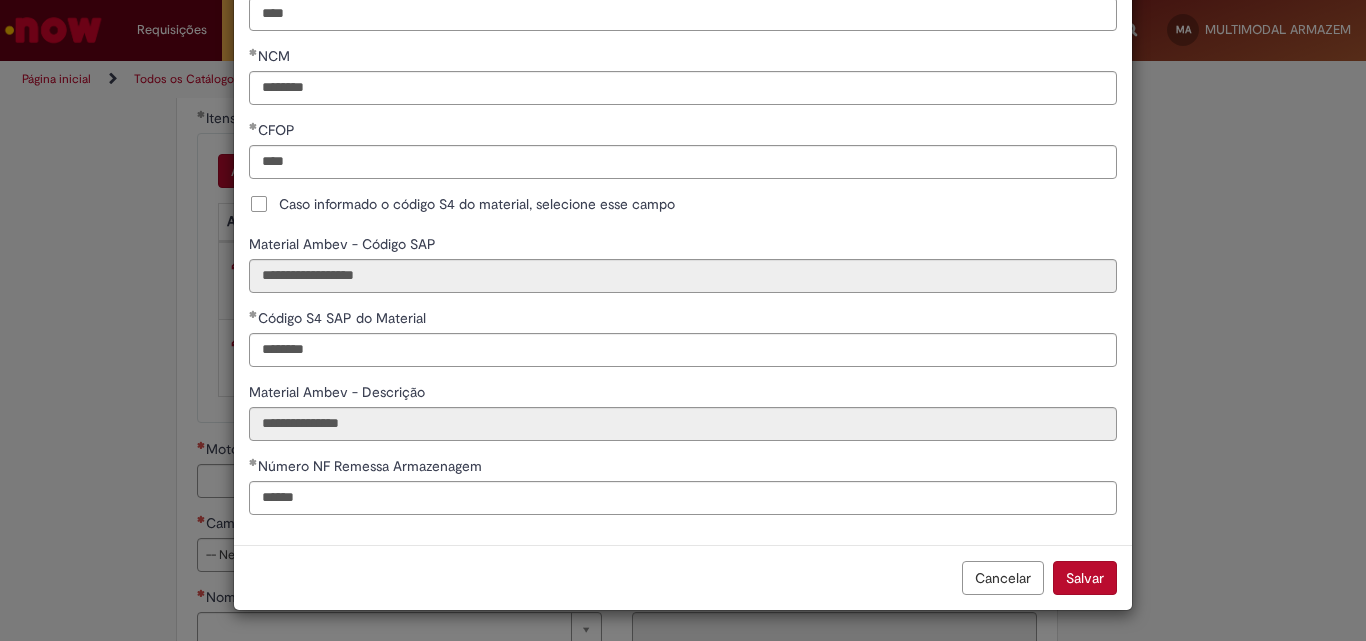 click on "Salvar" at bounding box center [1085, 578] 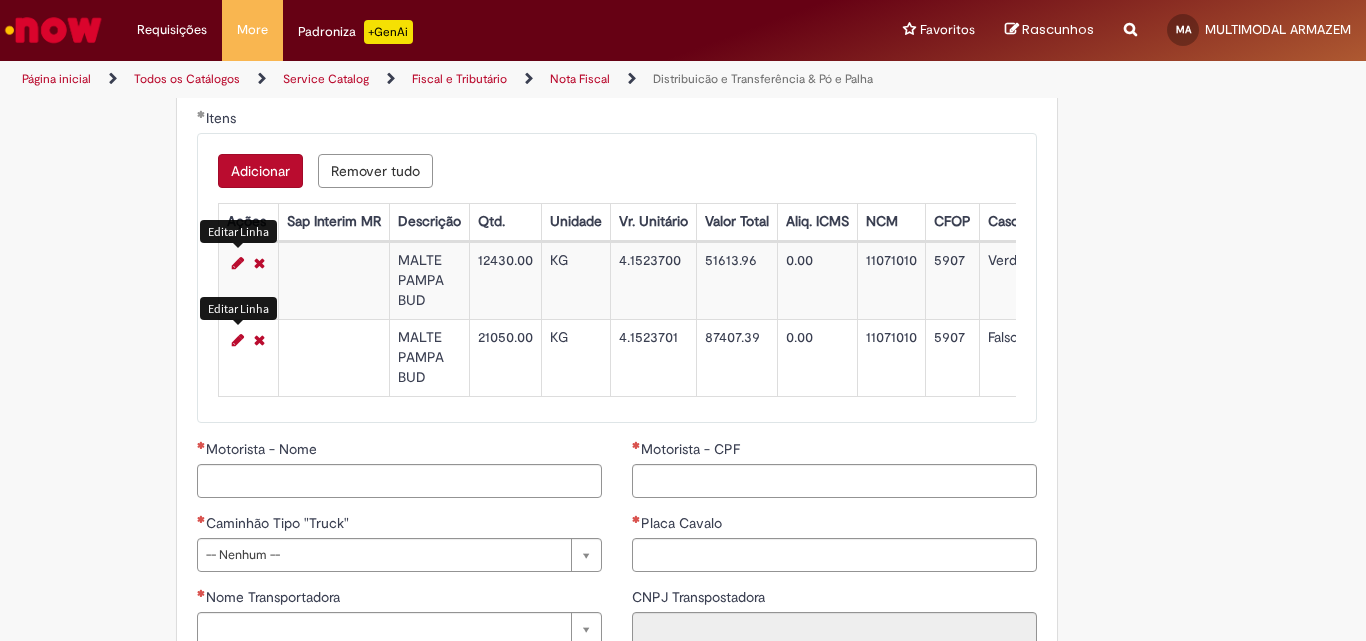 click at bounding box center (238, 340) 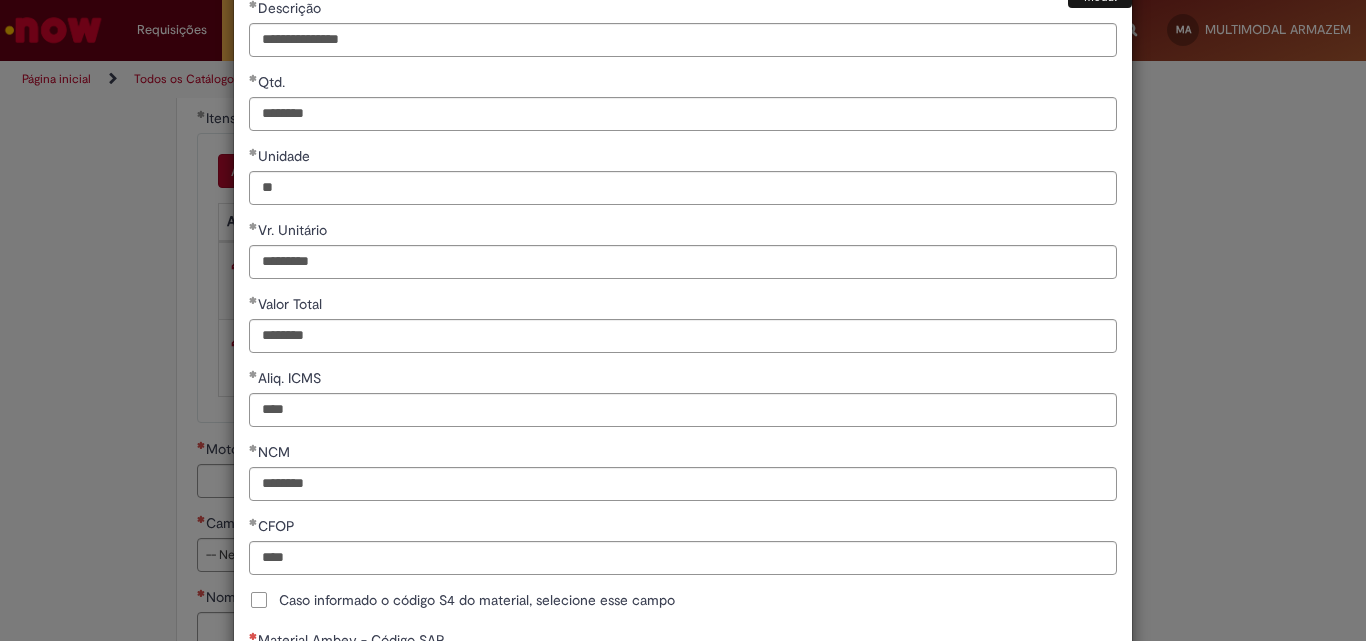 scroll, scrollTop: 500, scrollLeft: 0, axis: vertical 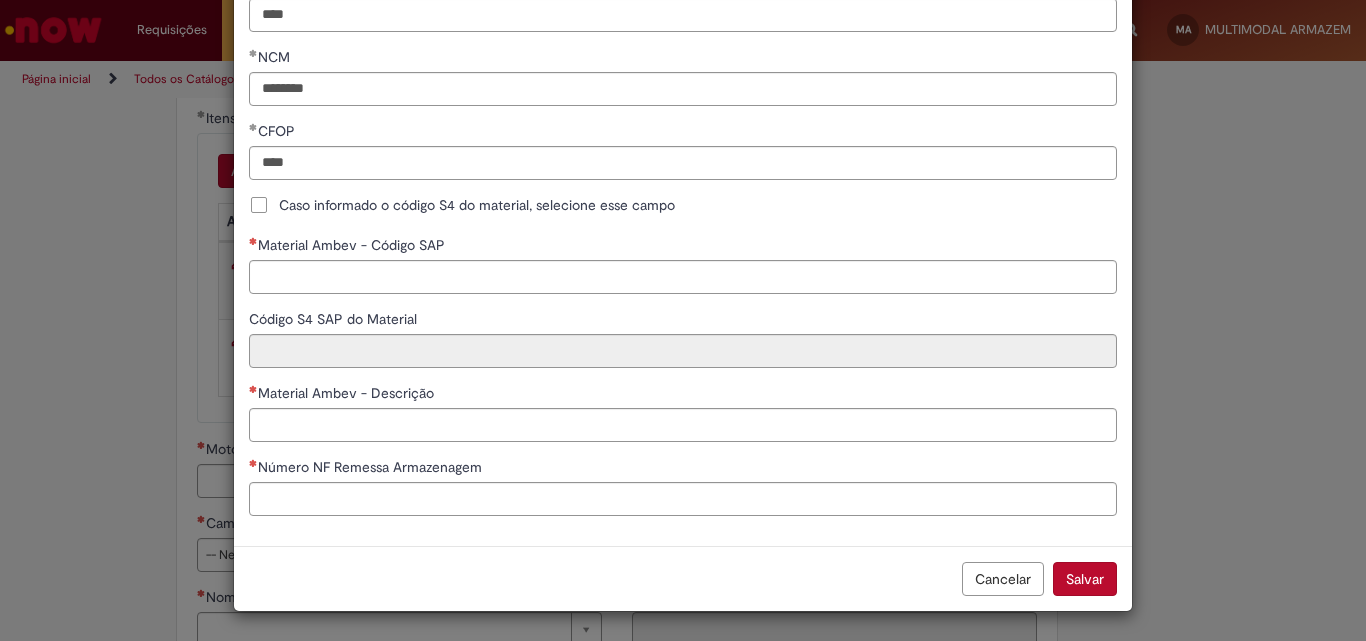 click on "Caso informado o código S4 do material, selecione esse campo" at bounding box center (477, 205) 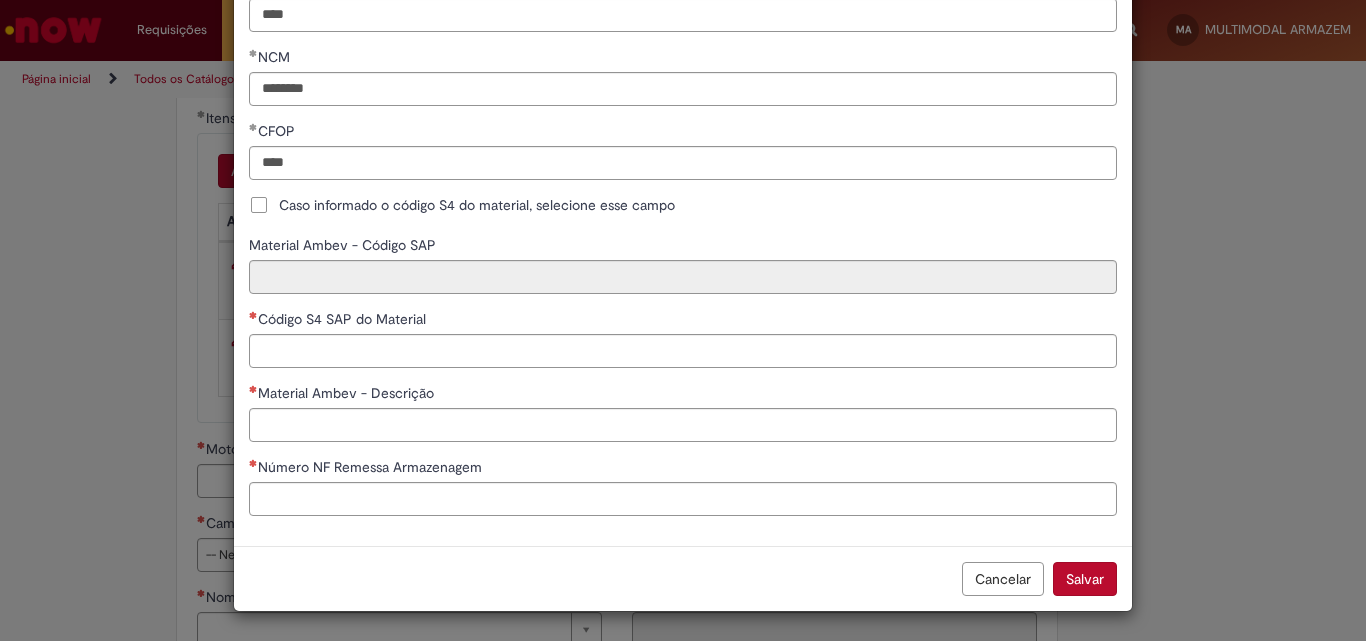 scroll, scrollTop: 499, scrollLeft: 0, axis: vertical 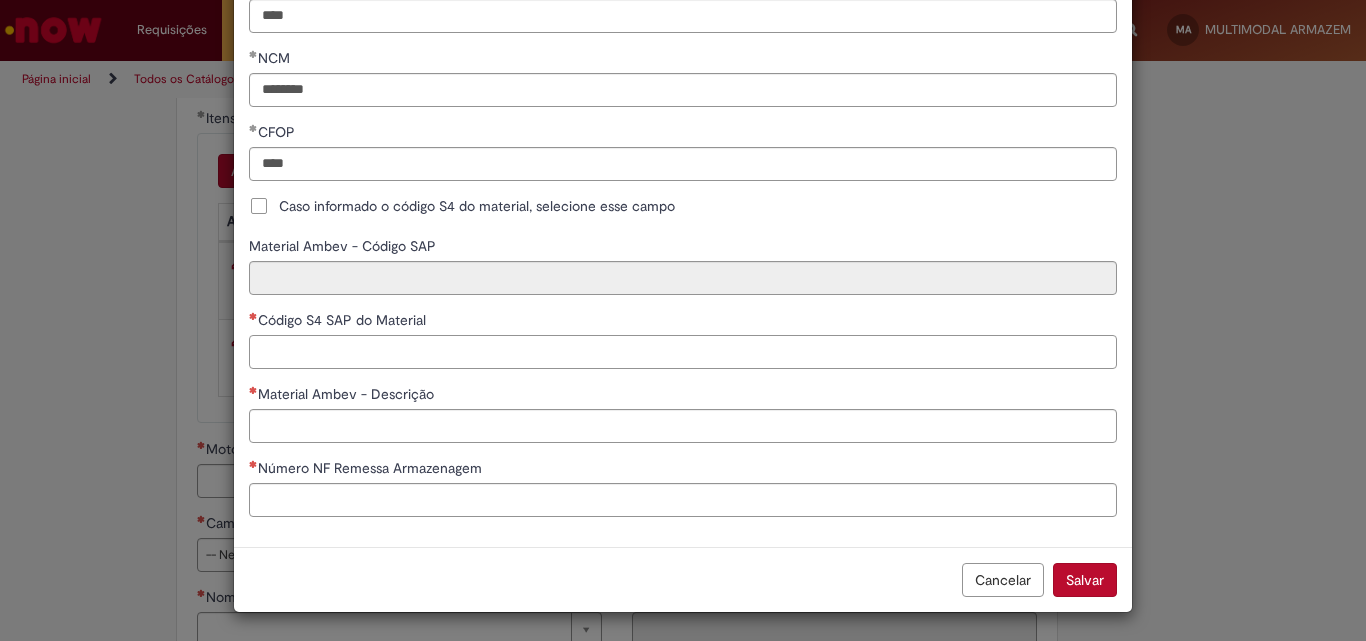 click on "Código S4 SAP do Material" at bounding box center (683, 352) 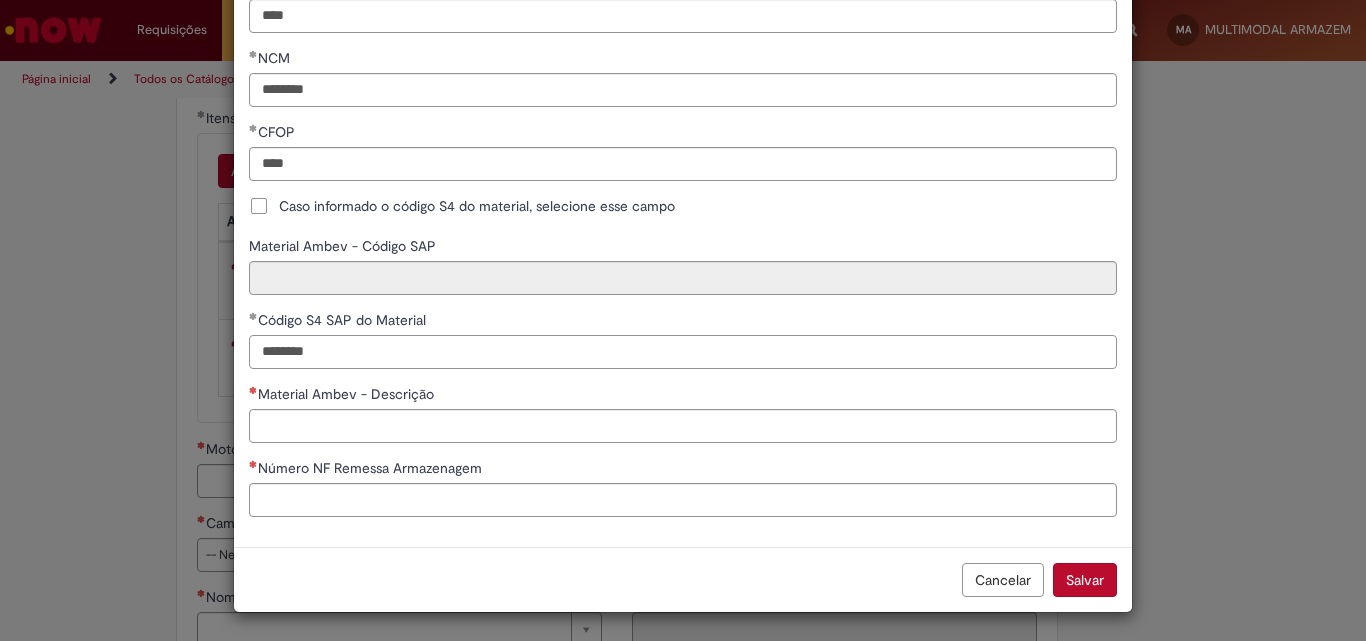 type on "********" 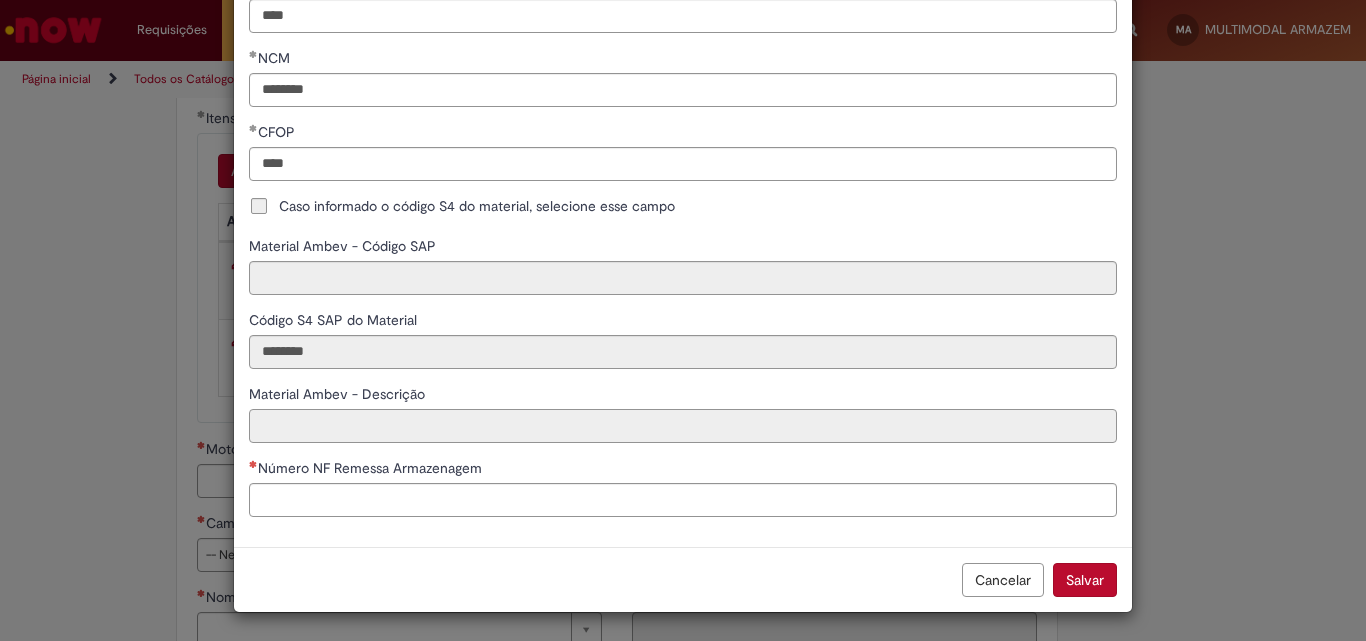 type on "**********" 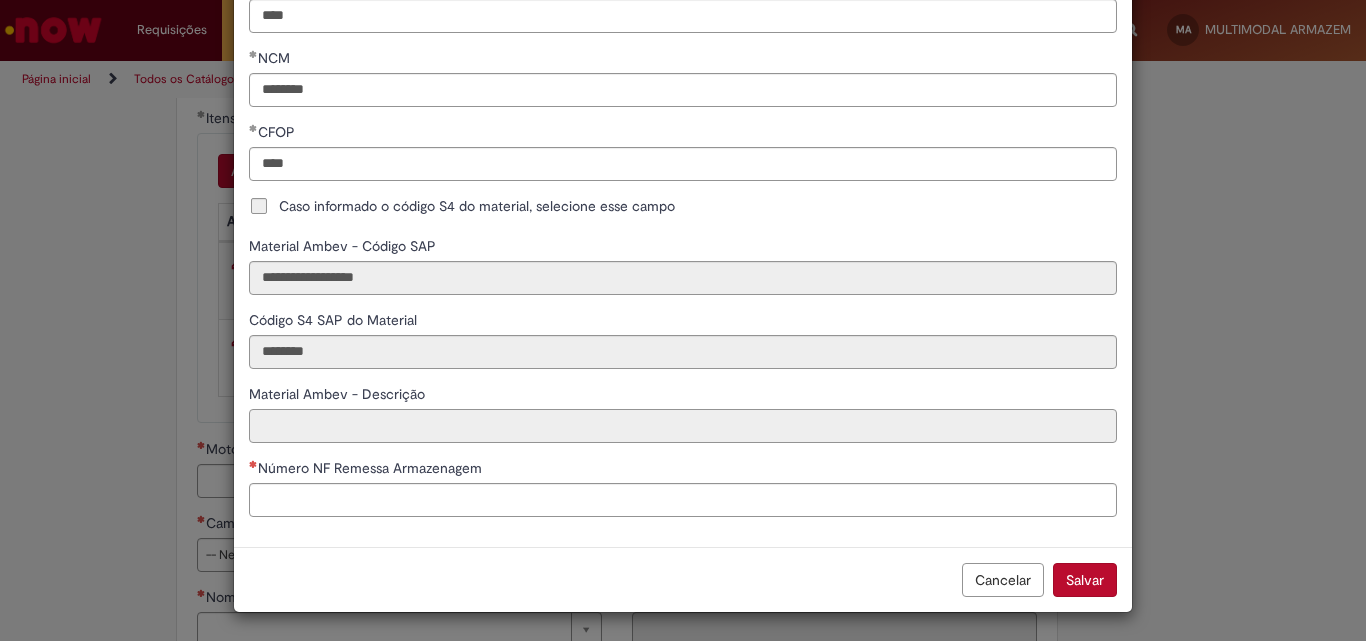 type on "**********" 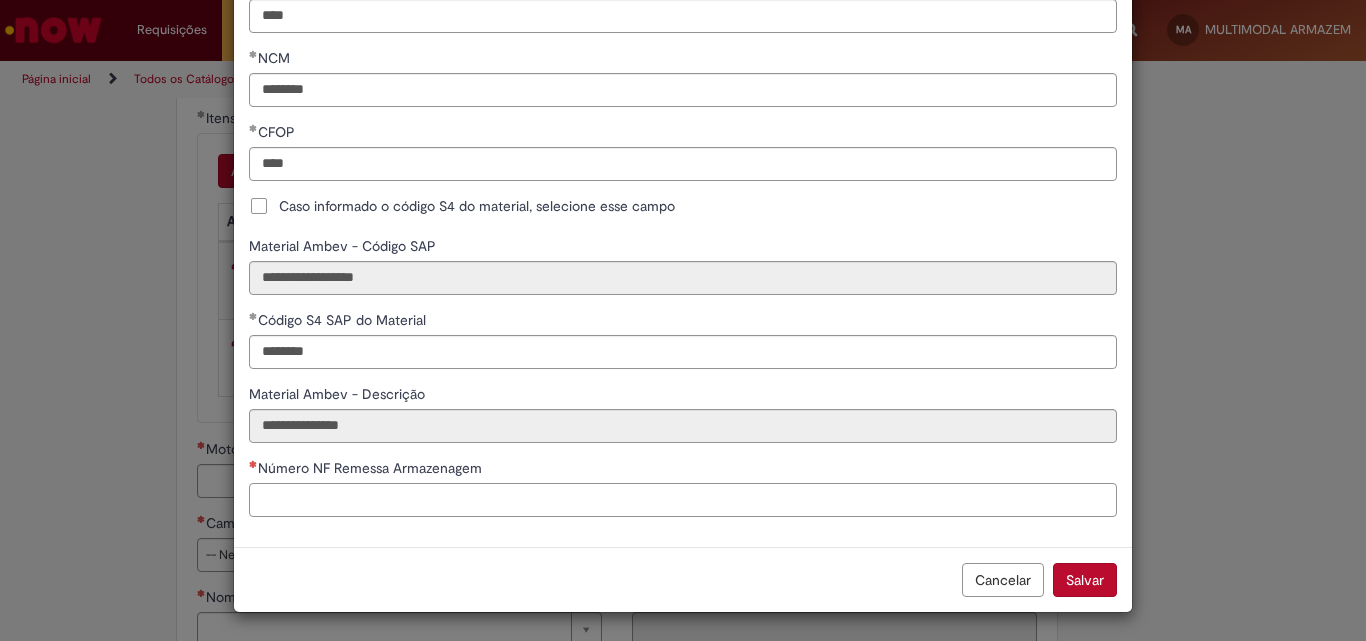 click on "Número NF Remessa Armazenagem" at bounding box center [683, 500] 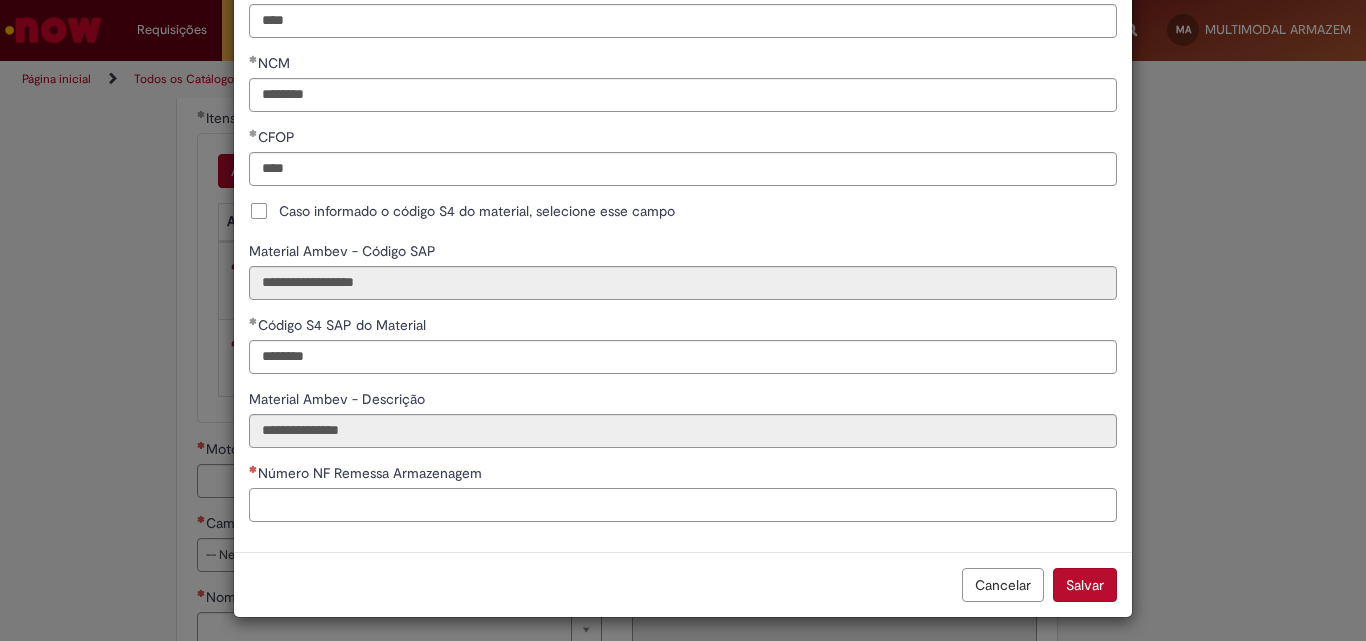 scroll, scrollTop: 501, scrollLeft: 0, axis: vertical 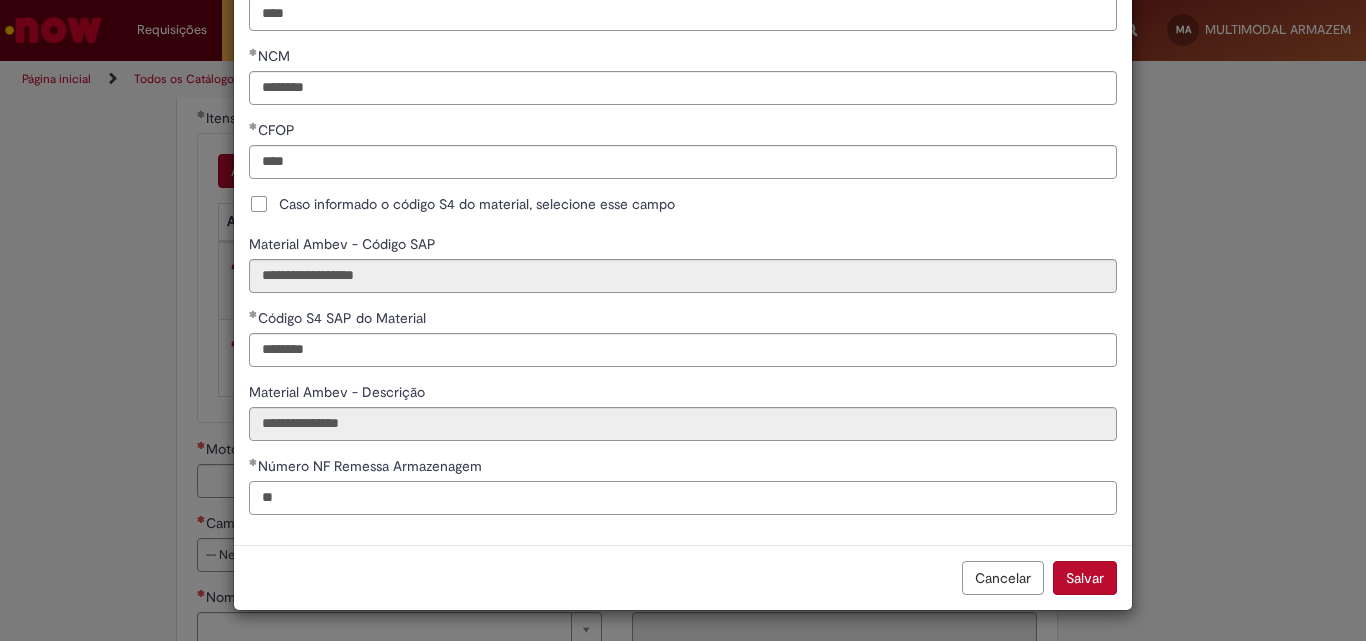 type on "*" 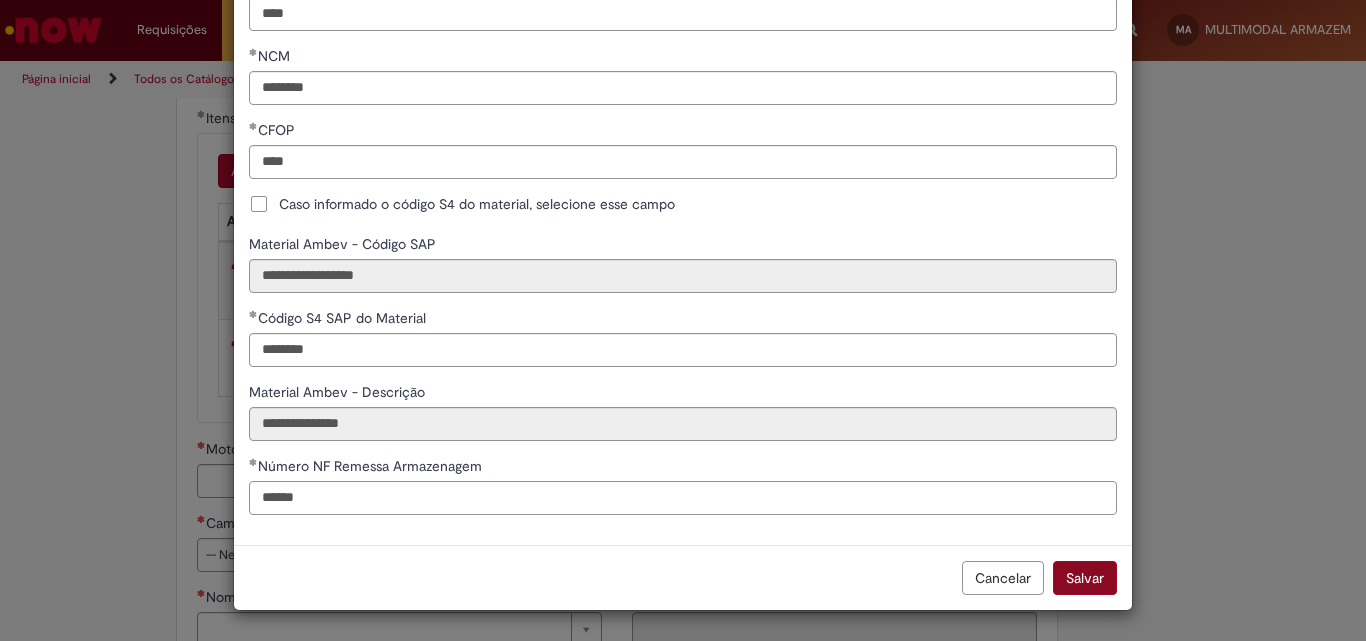 type on "******" 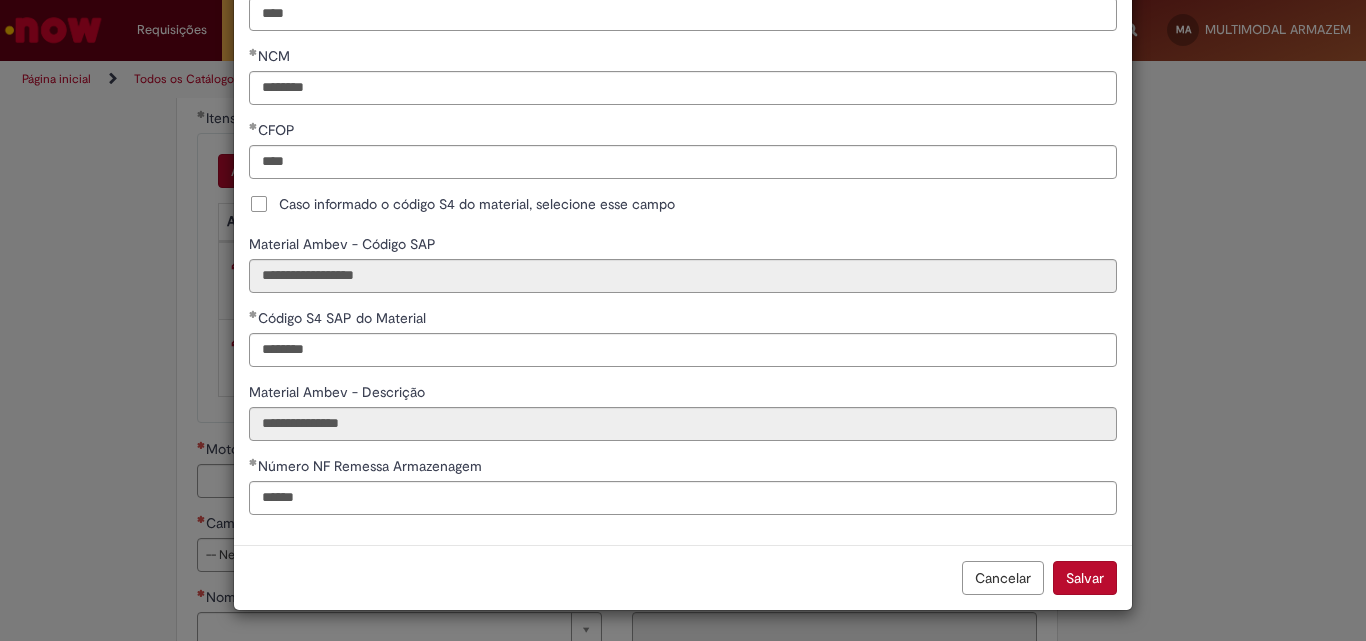 click on "Salvar" at bounding box center [1085, 578] 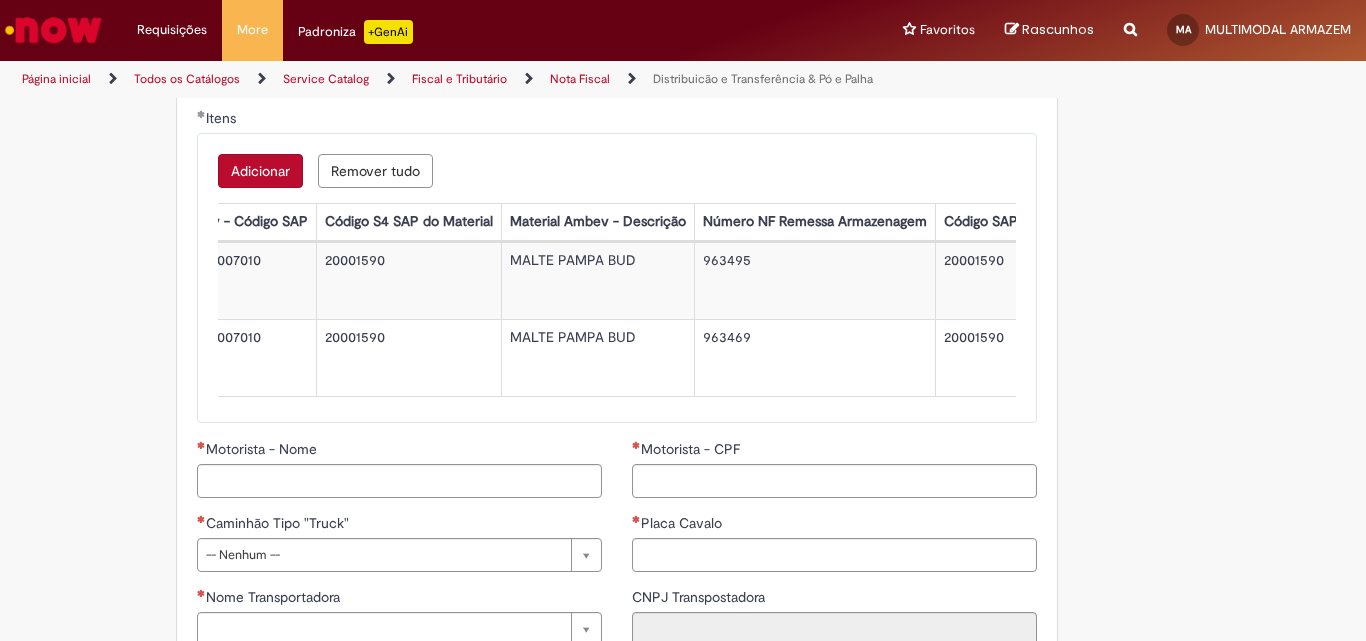 scroll, scrollTop: 0, scrollLeft: 1346, axis: horizontal 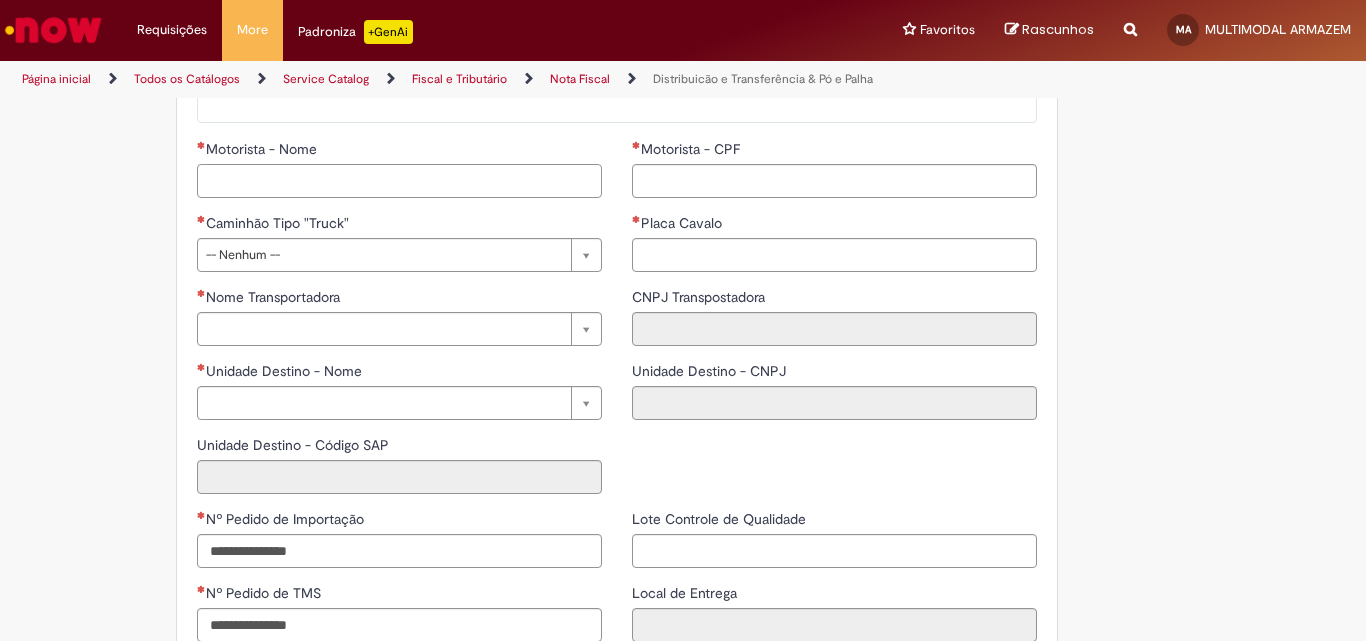 click on "Motorista - Nome" at bounding box center (399, 181) 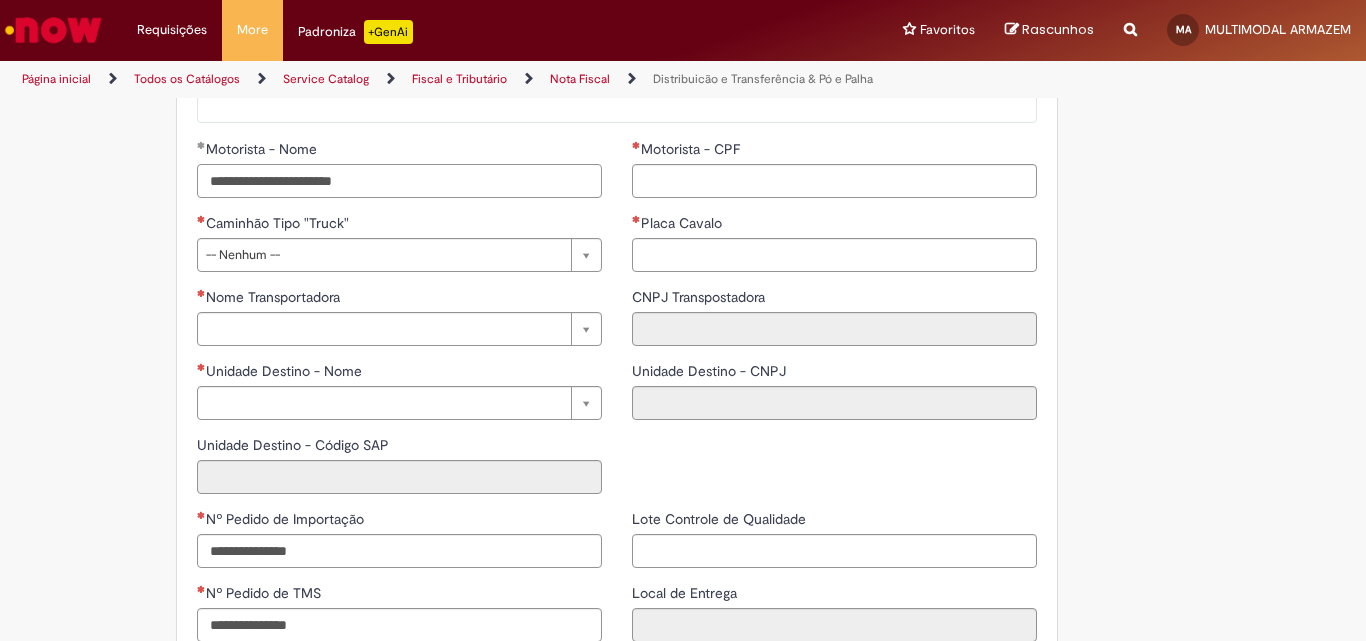 type on "**********" 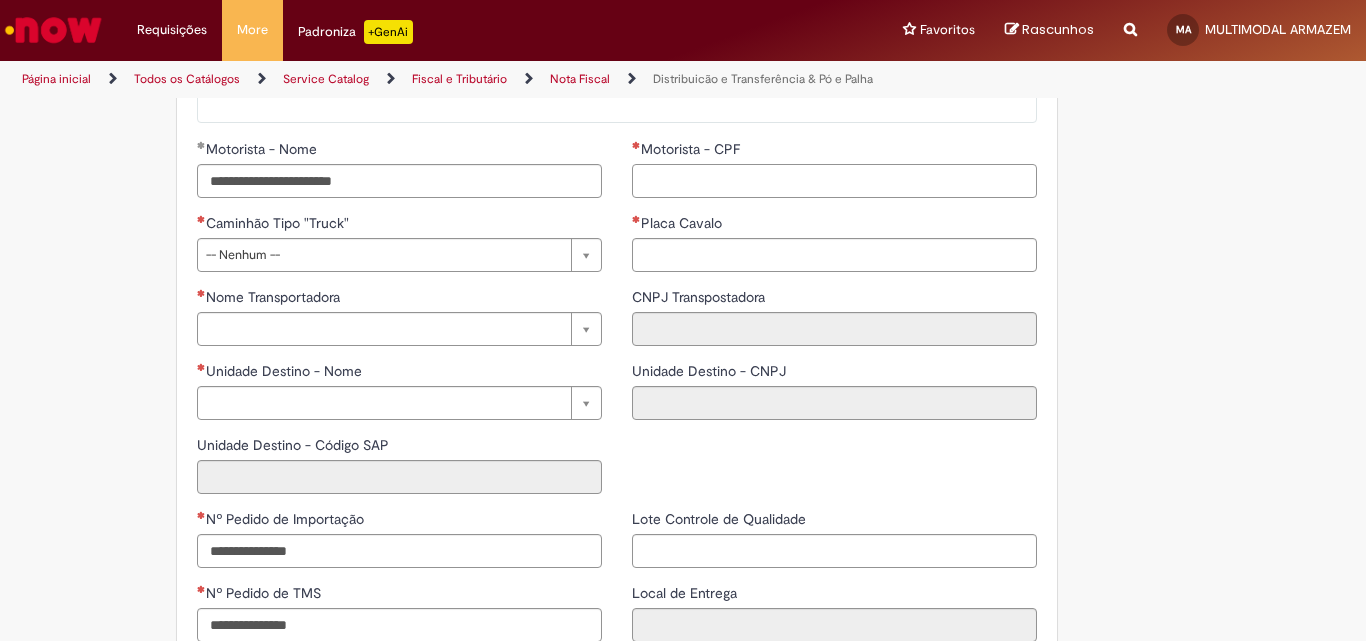 click on "Motorista - CPF" at bounding box center [834, 181] 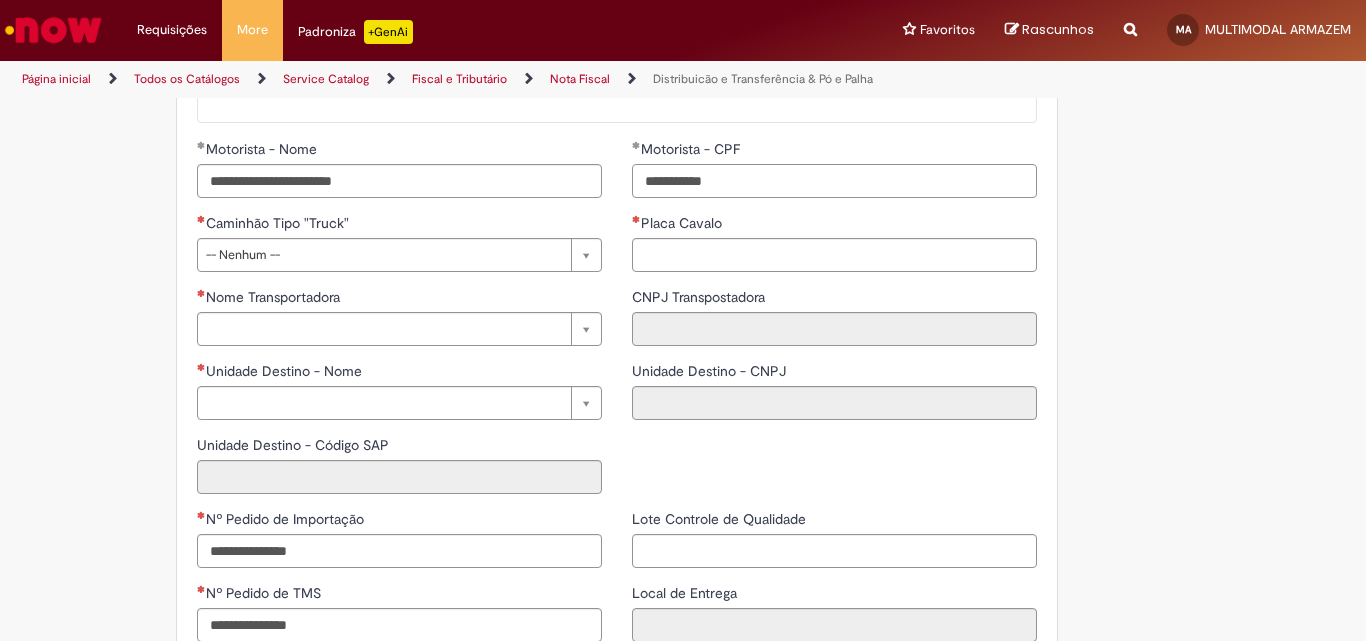 type on "**********" 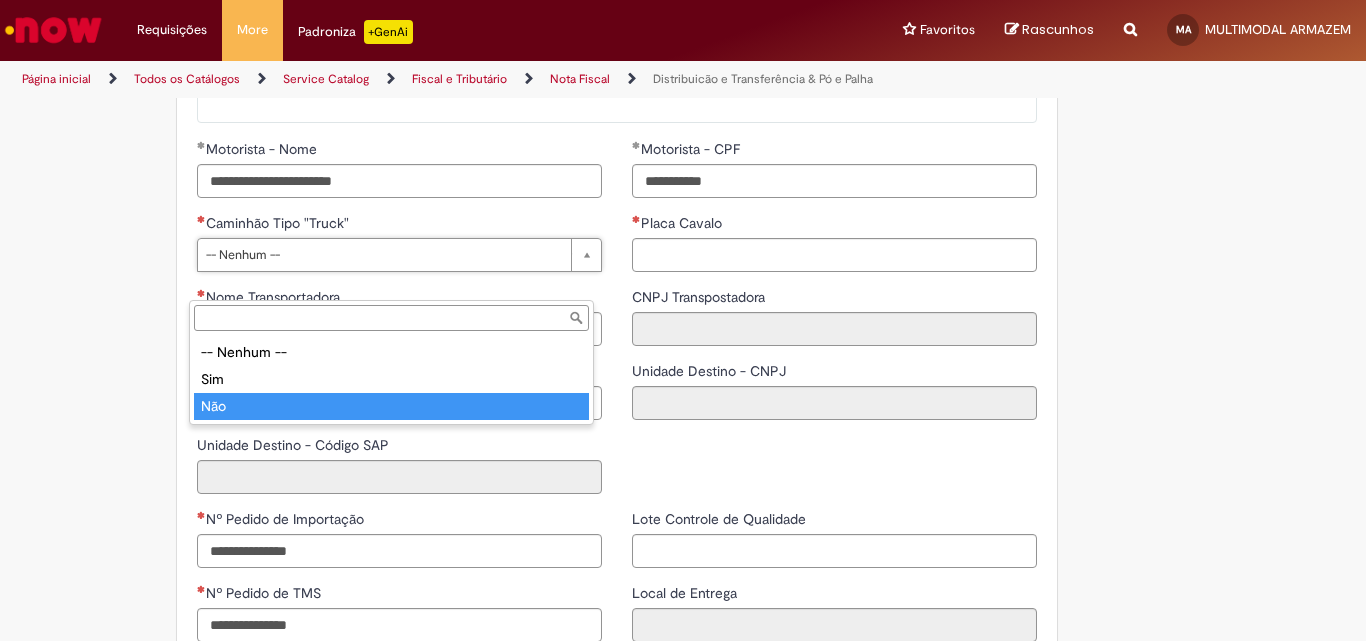 type on "***" 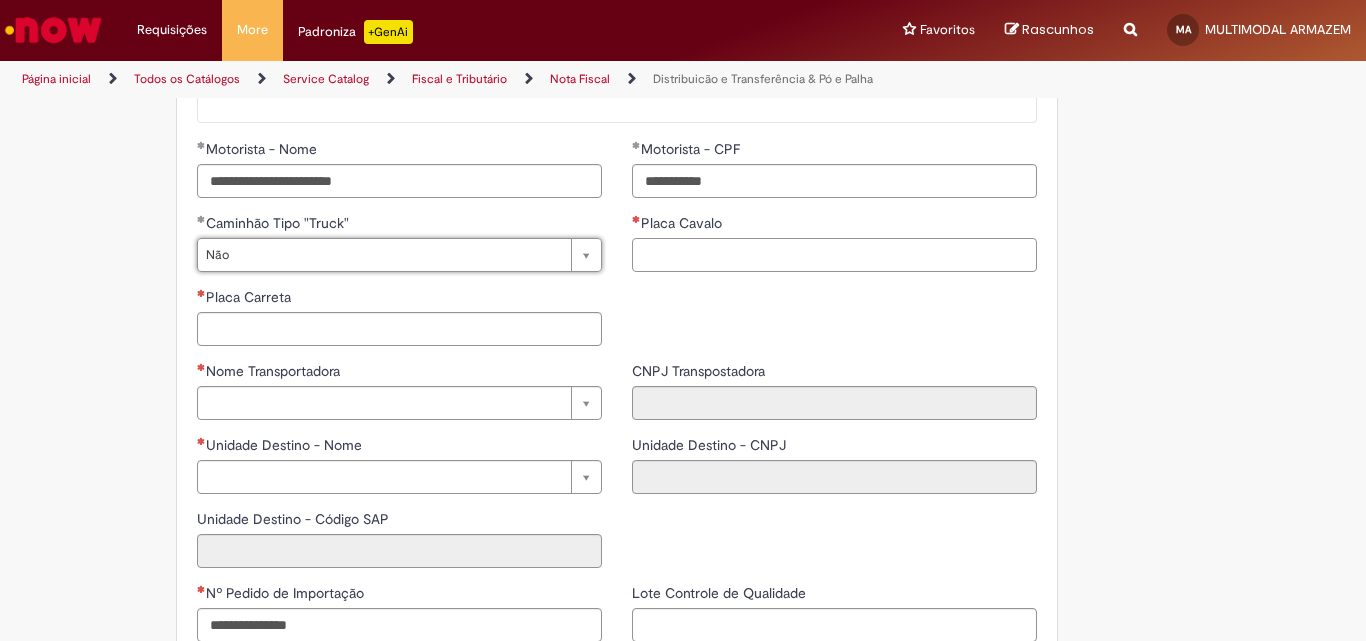 click on "Placa Cavalo" at bounding box center [834, 255] 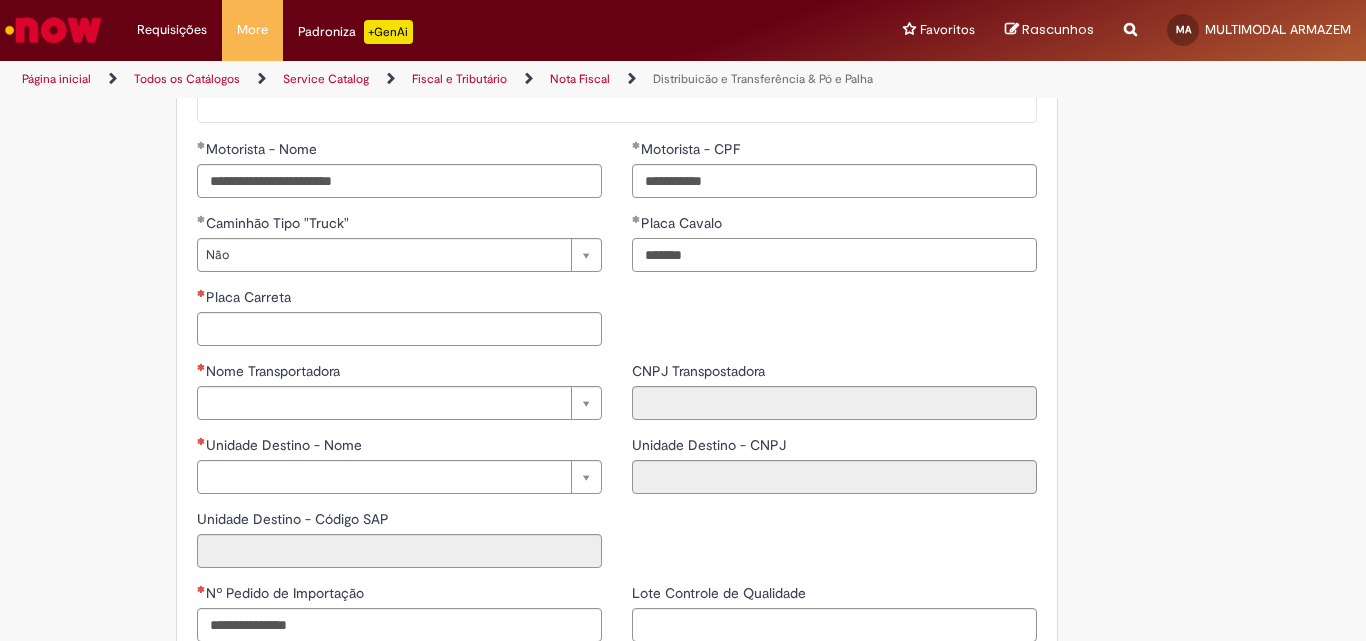 type on "*******" 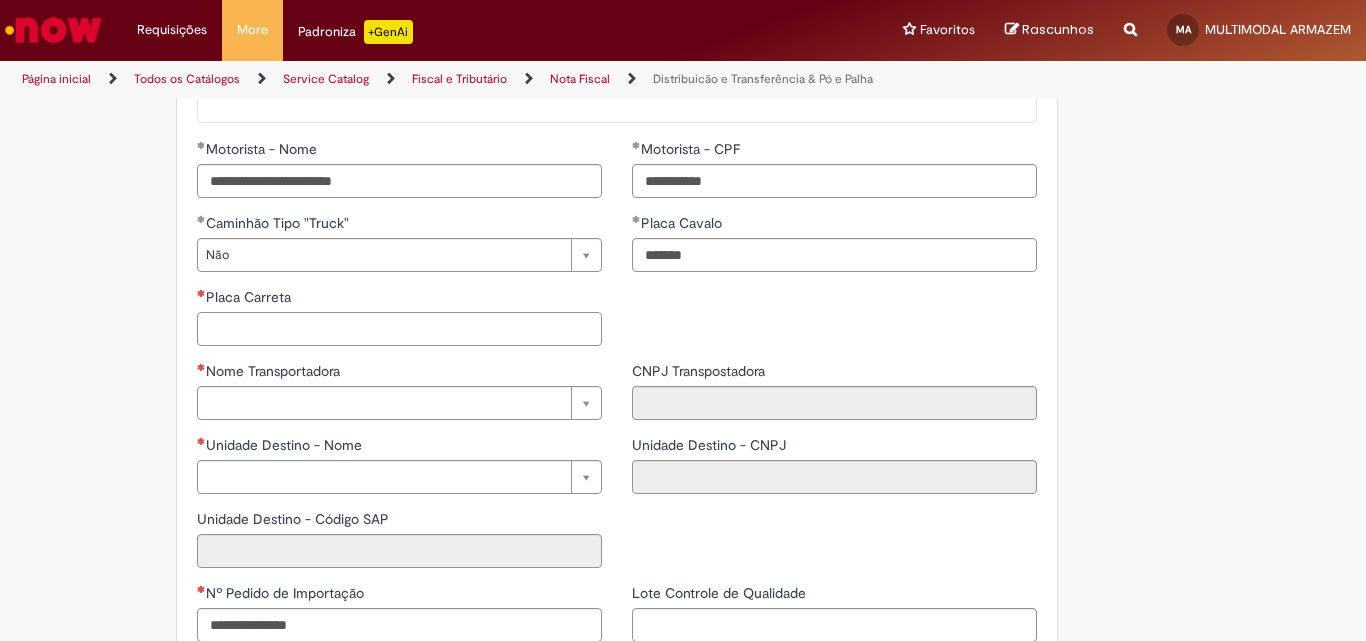 click on "Placa Carreta" at bounding box center [399, 329] 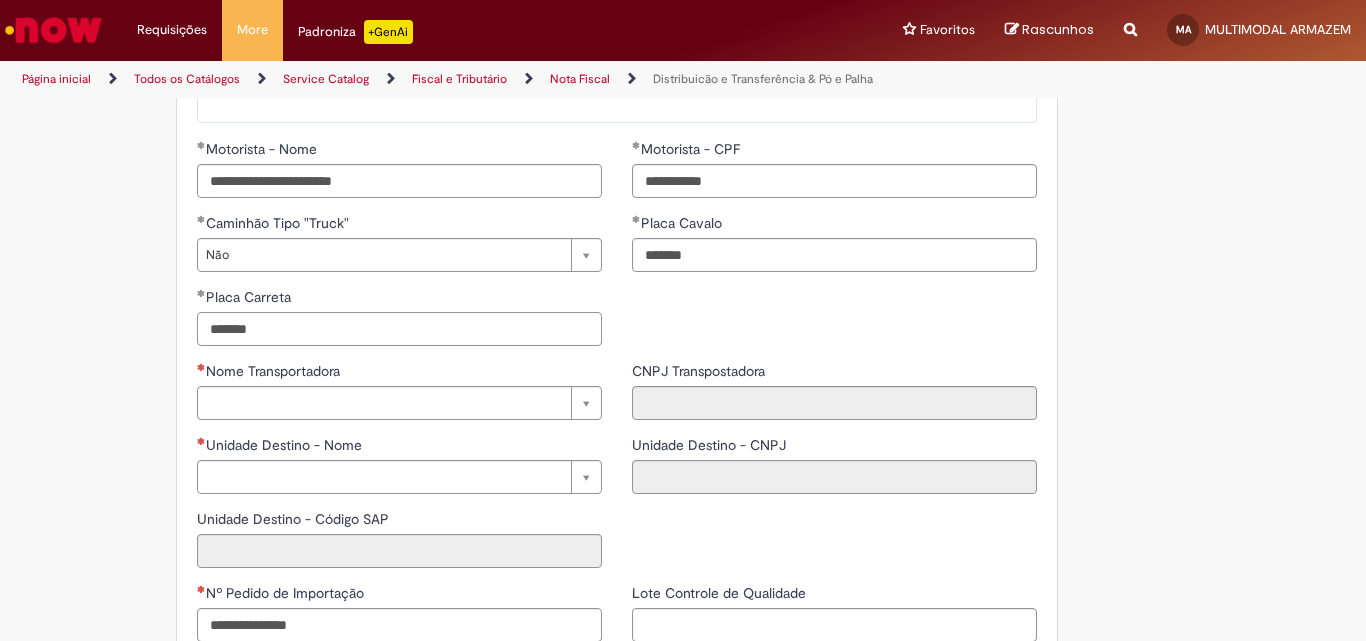 type on "*******" 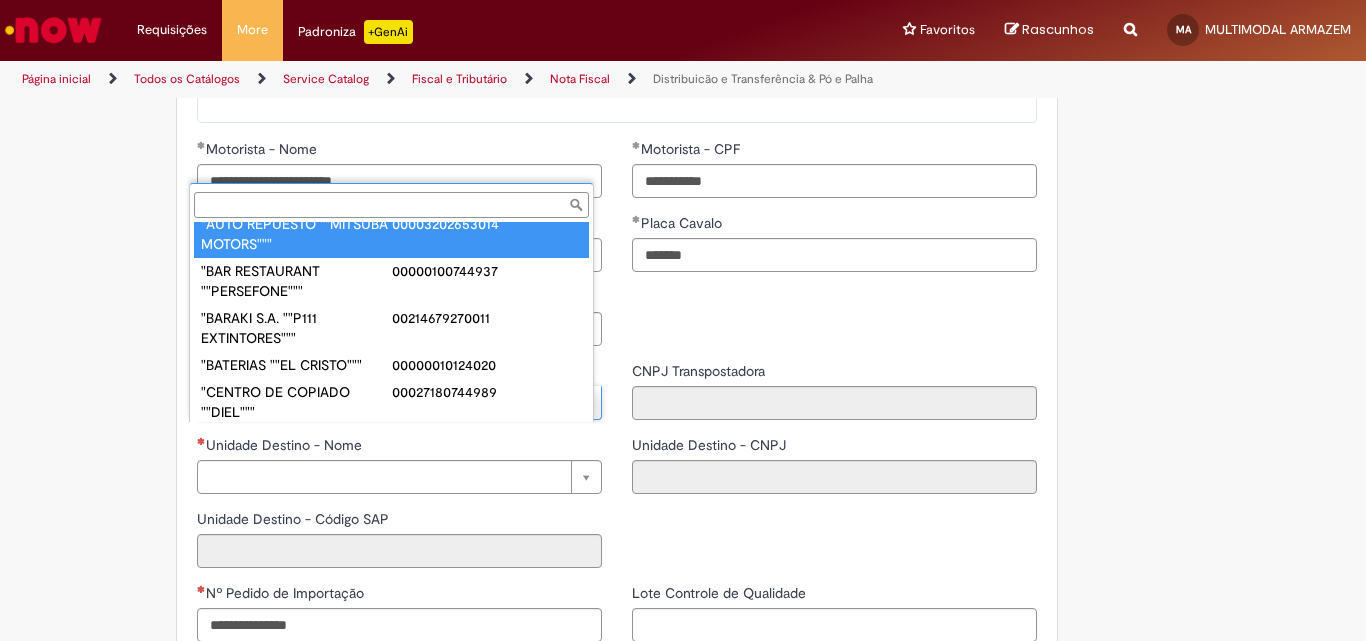 scroll, scrollTop: 0, scrollLeft: 0, axis: both 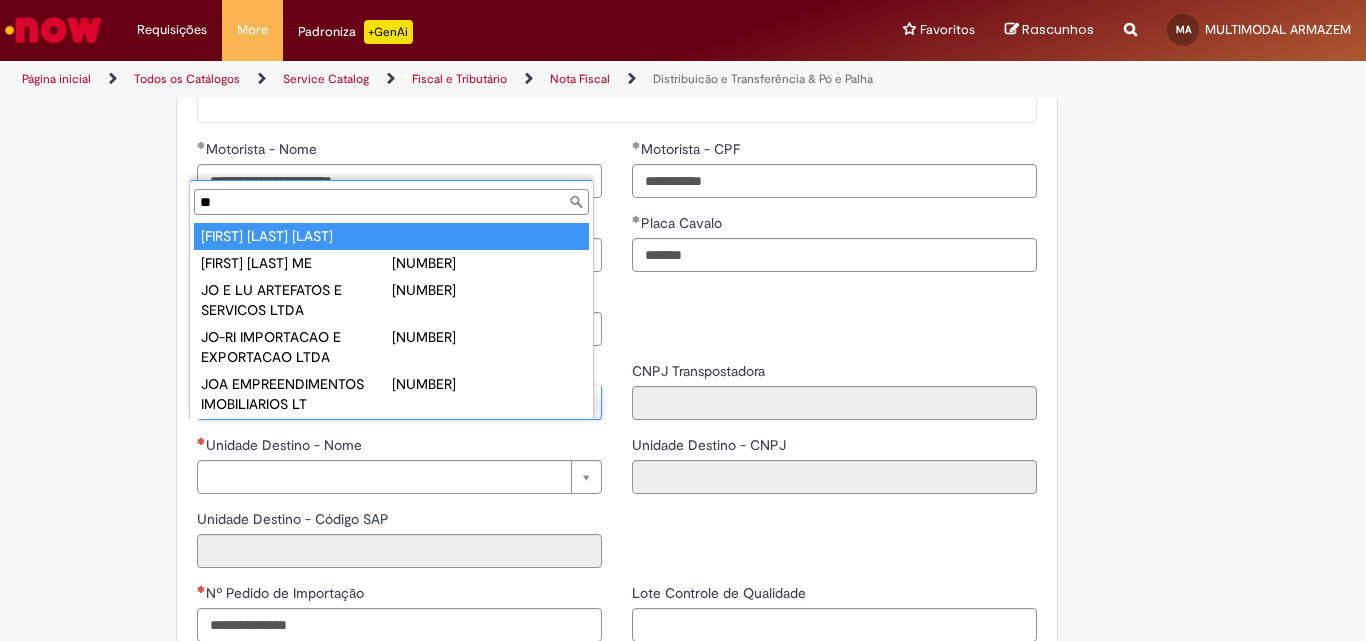 type on "*" 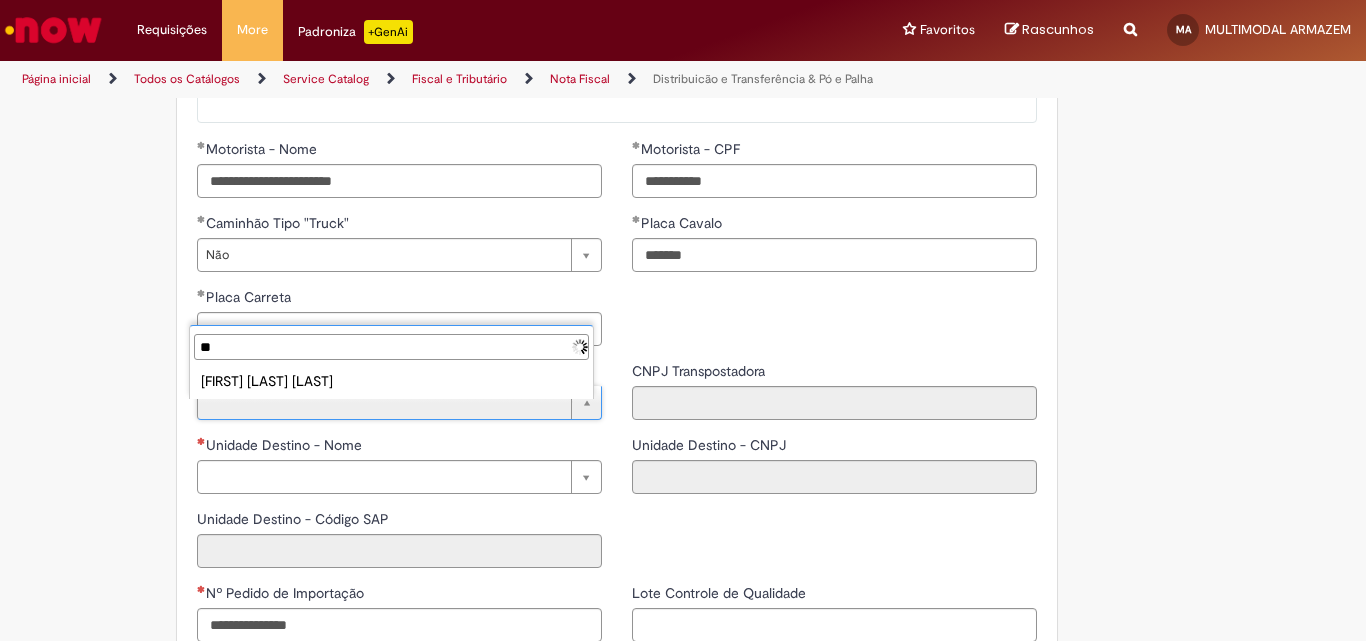type on "*" 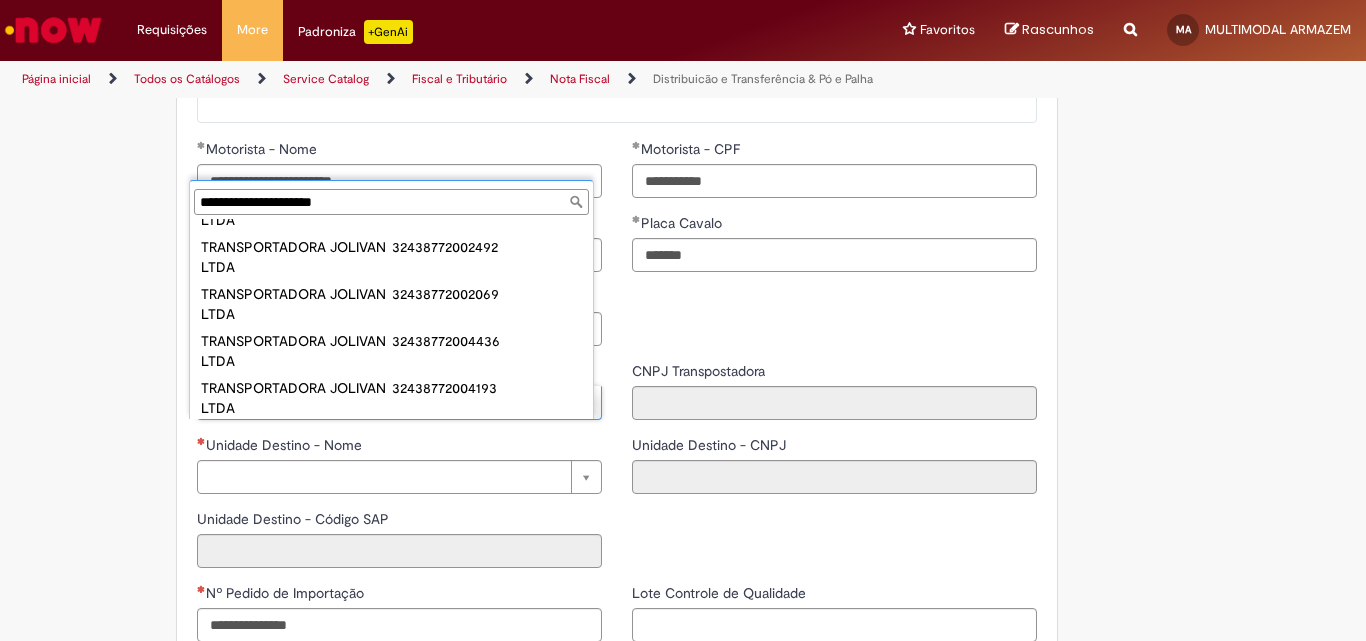 scroll, scrollTop: 0, scrollLeft: 0, axis: both 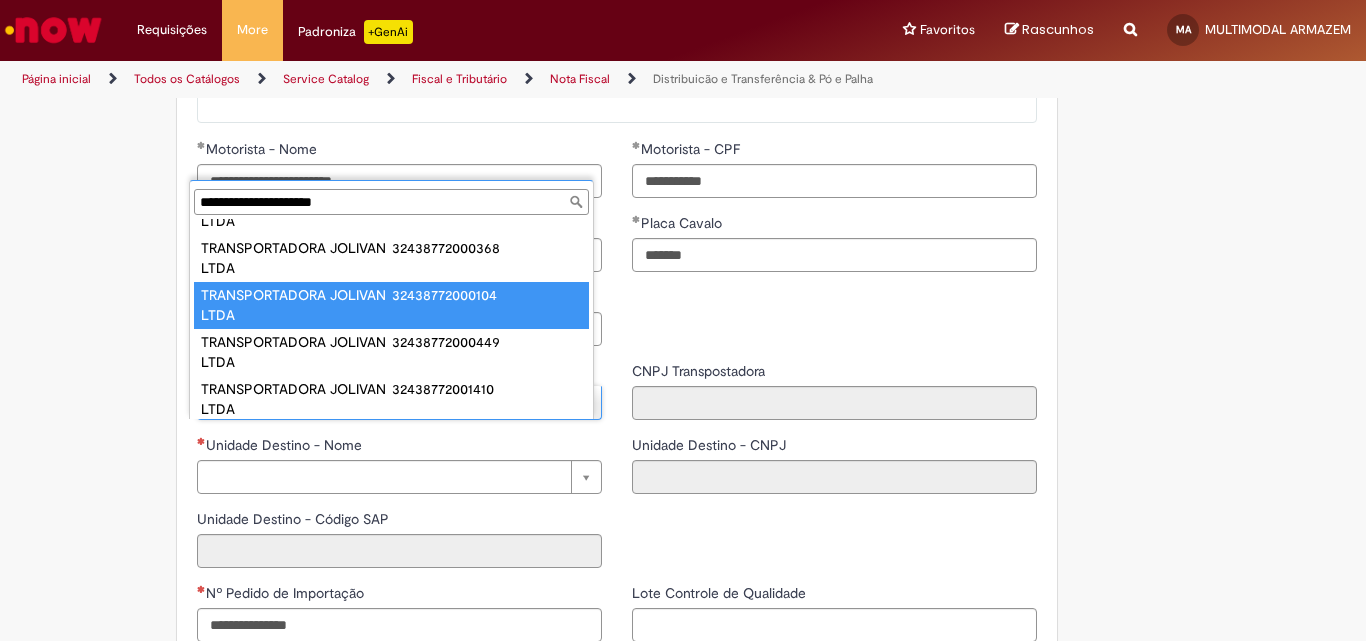 type on "**********" 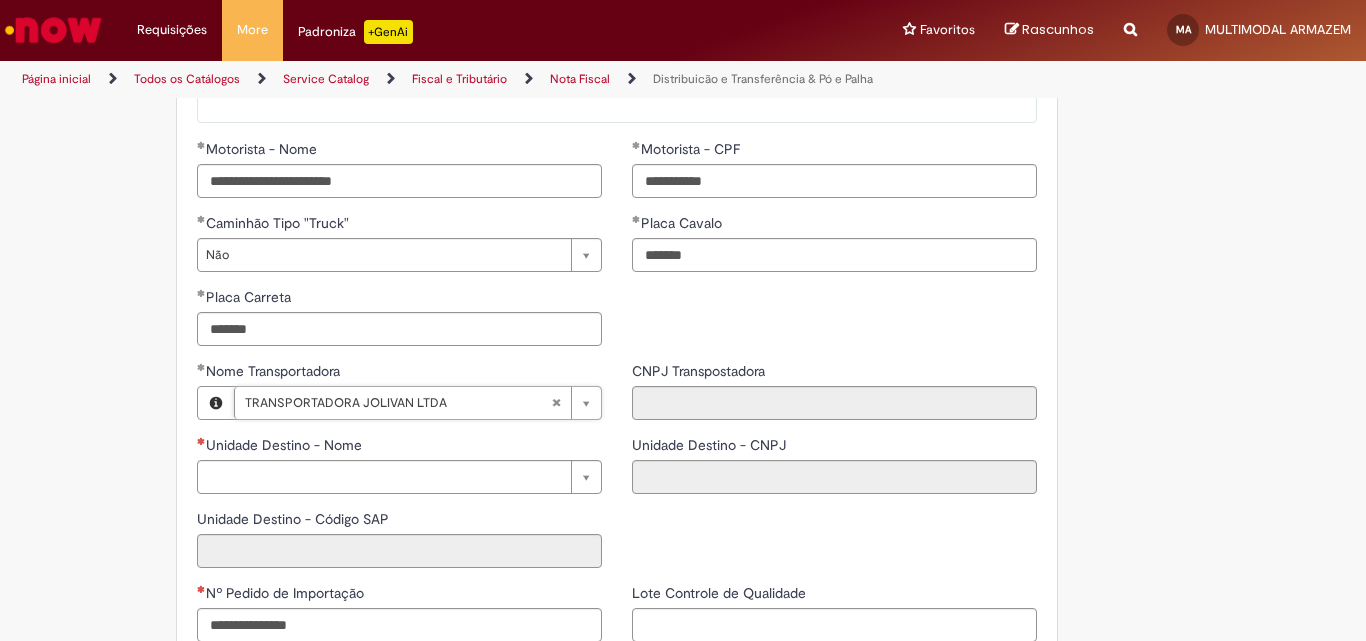 type on "**********" 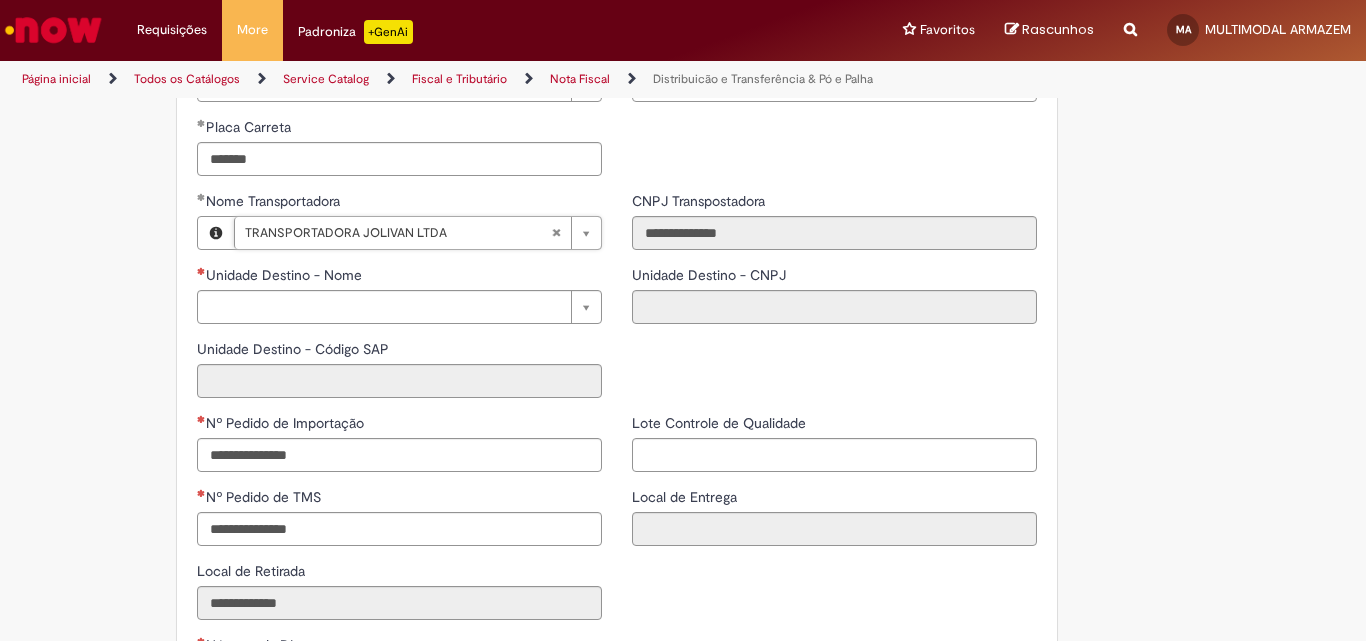 scroll, scrollTop: 2600, scrollLeft: 0, axis: vertical 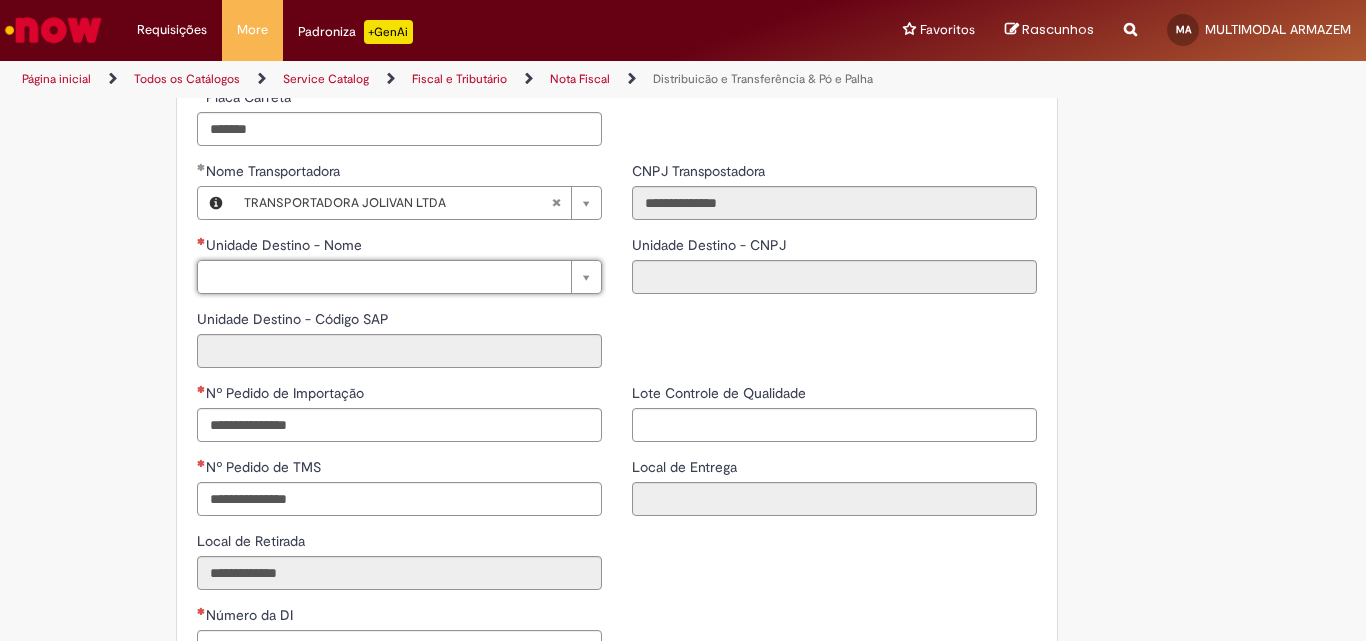type on "*" 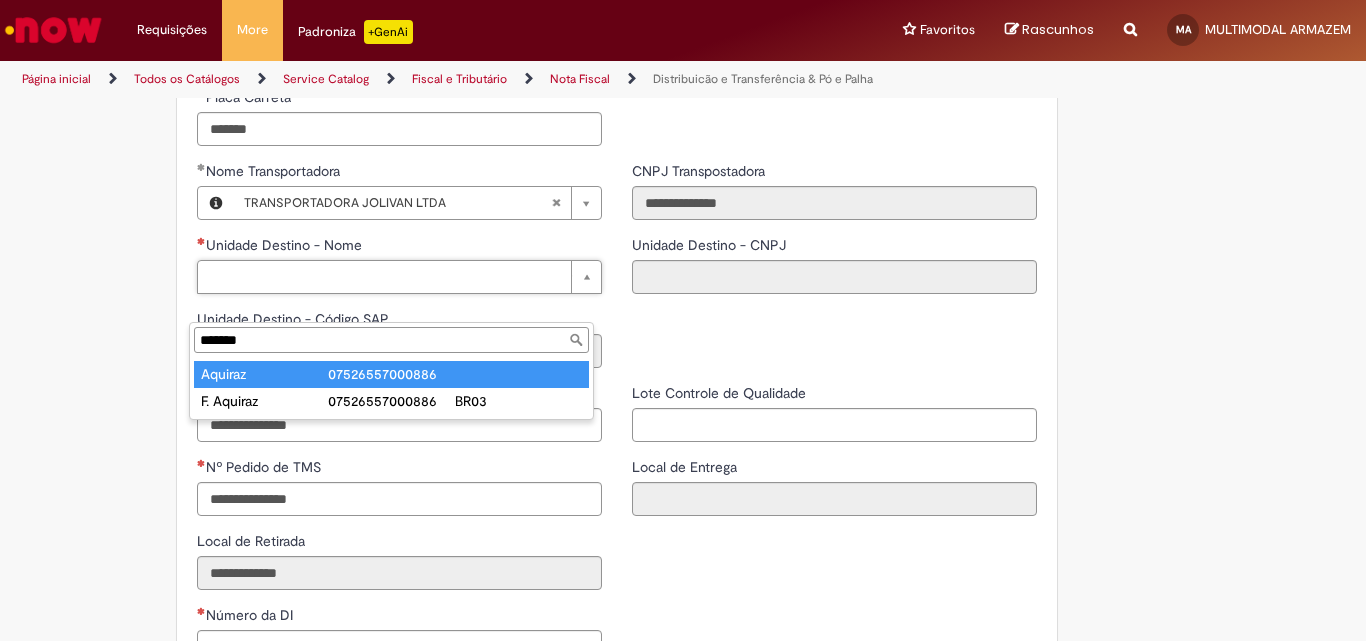 type on "*******" 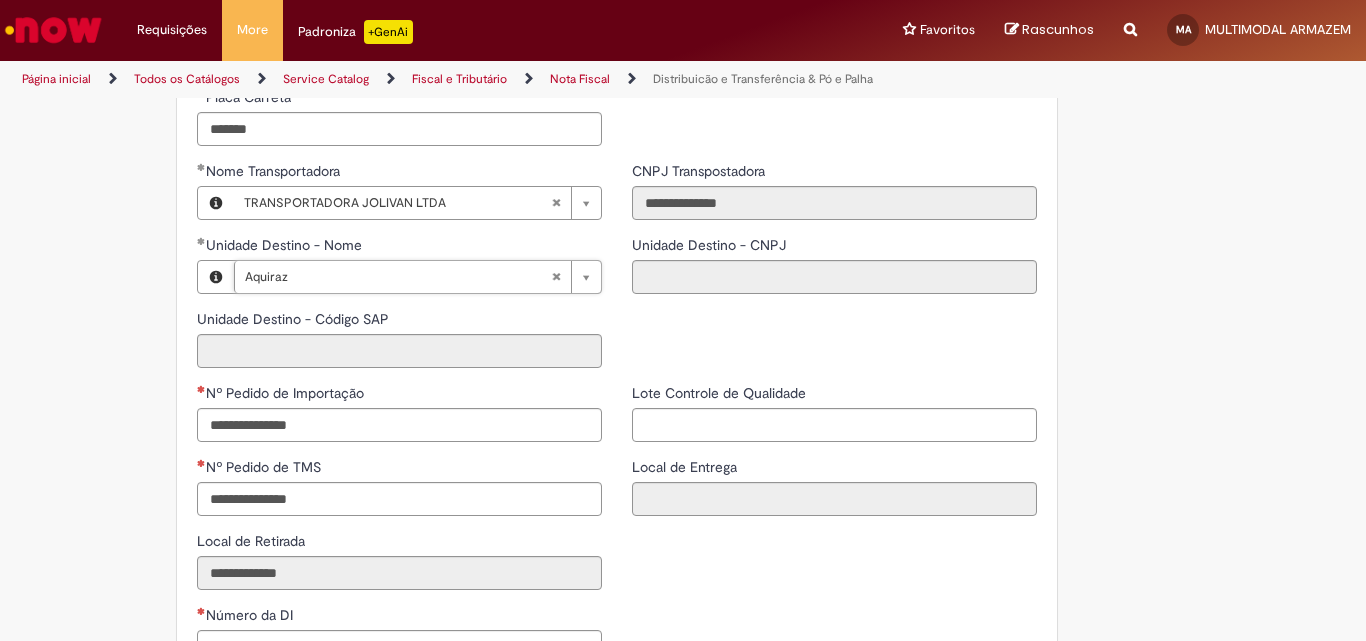 type on "**********" 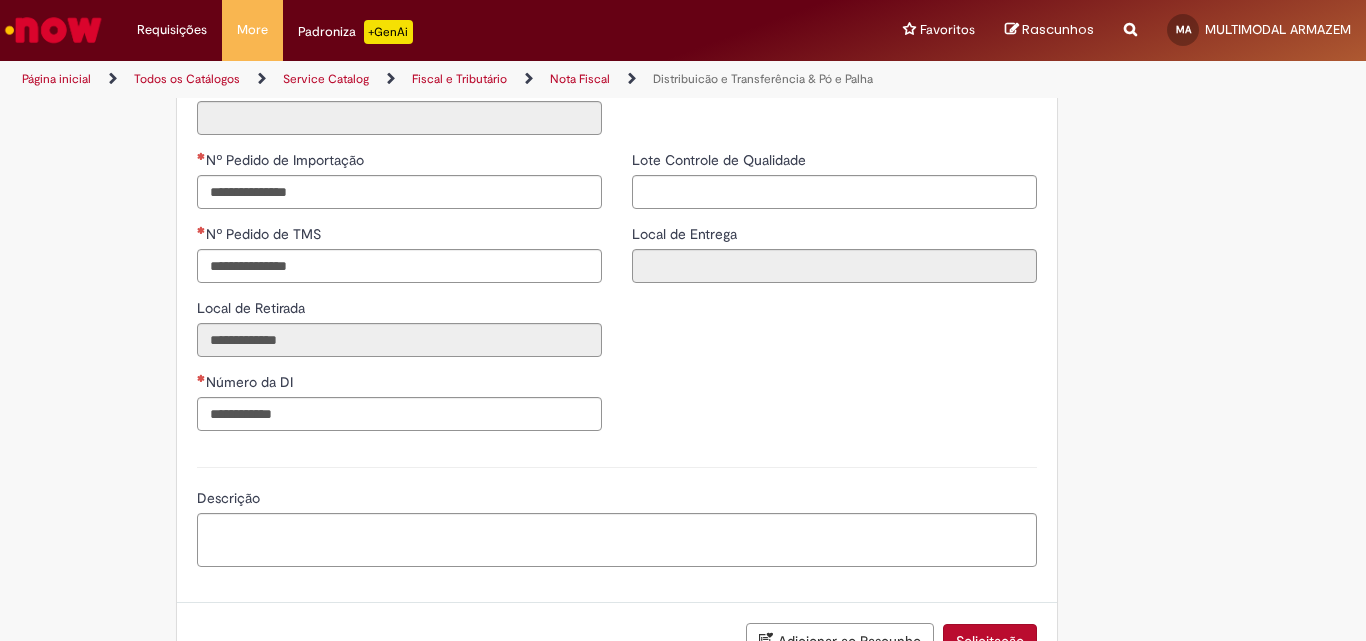 scroll, scrollTop: 2800, scrollLeft: 0, axis: vertical 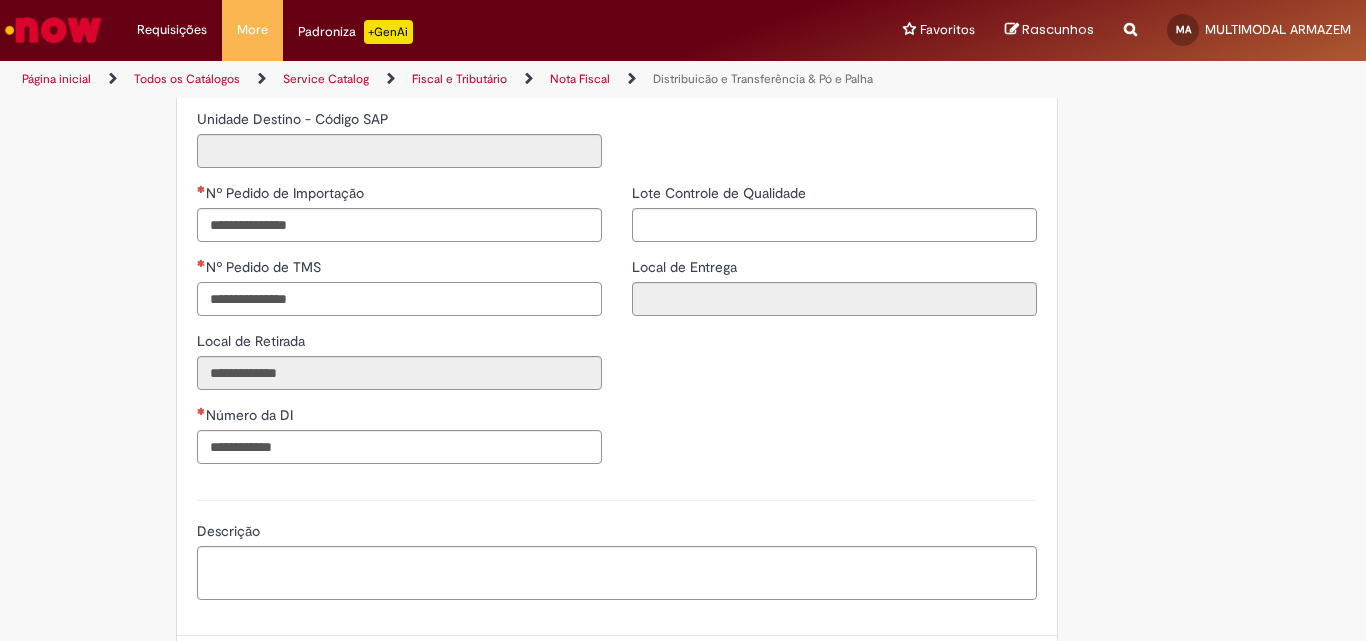 click on "Nº Pedido de TMS" at bounding box center (399, 299) 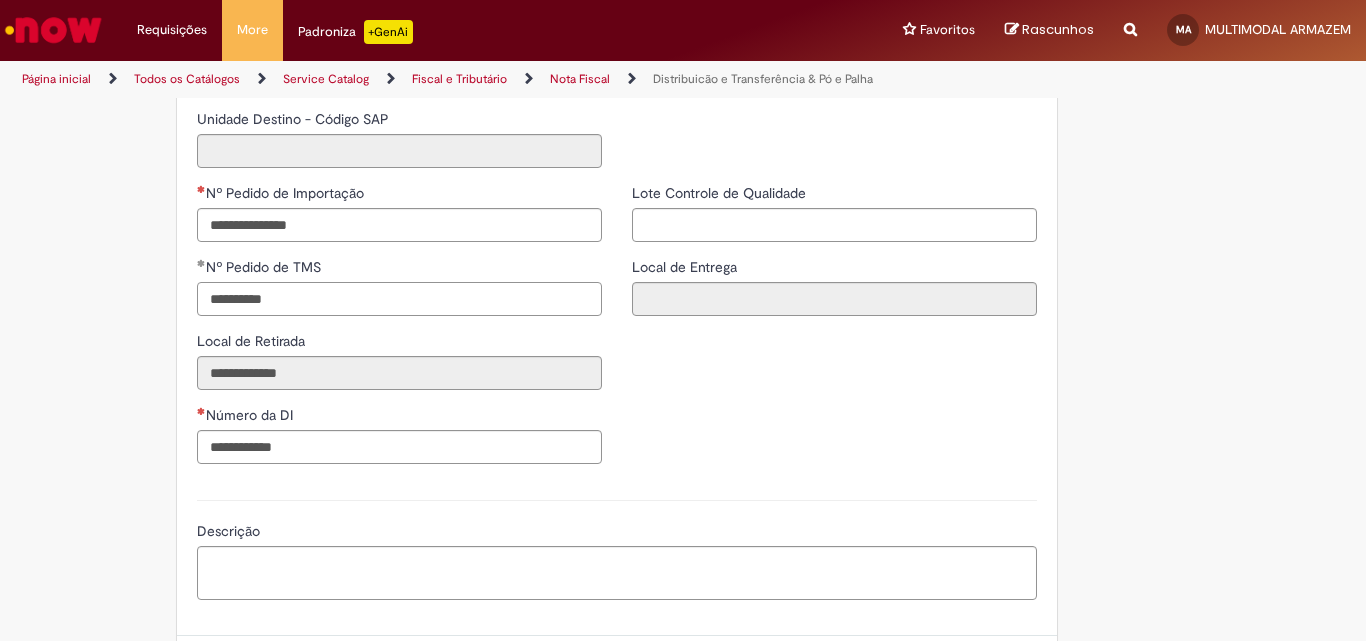 type on "**********" 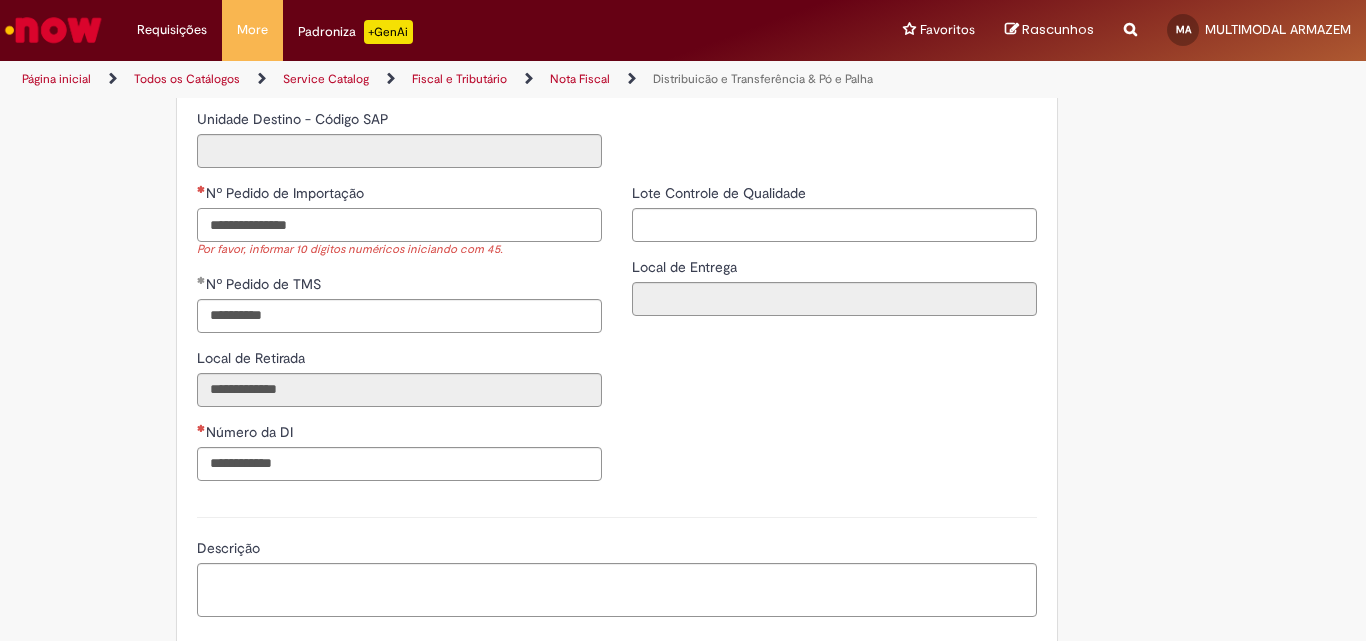 click on "Nº Pedido de Importação" at bounding box center (399, 225) 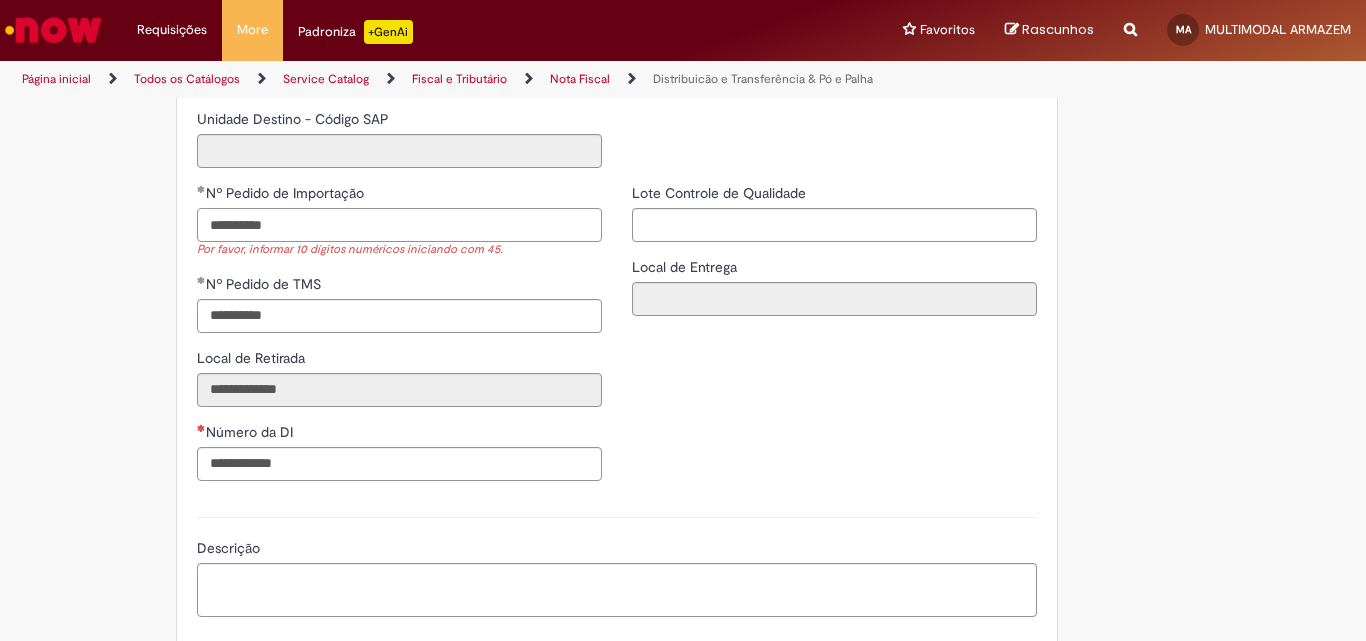 type on "**********" 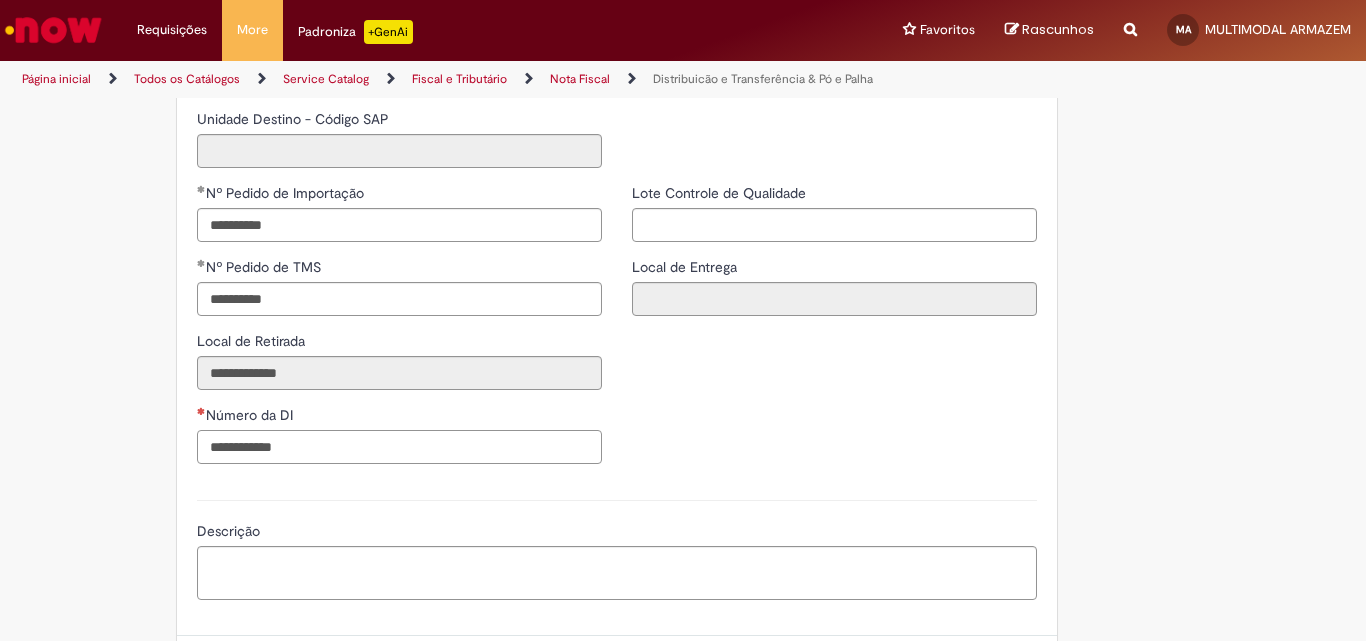 click on "Número da DI" at bounding box center (399, 447) 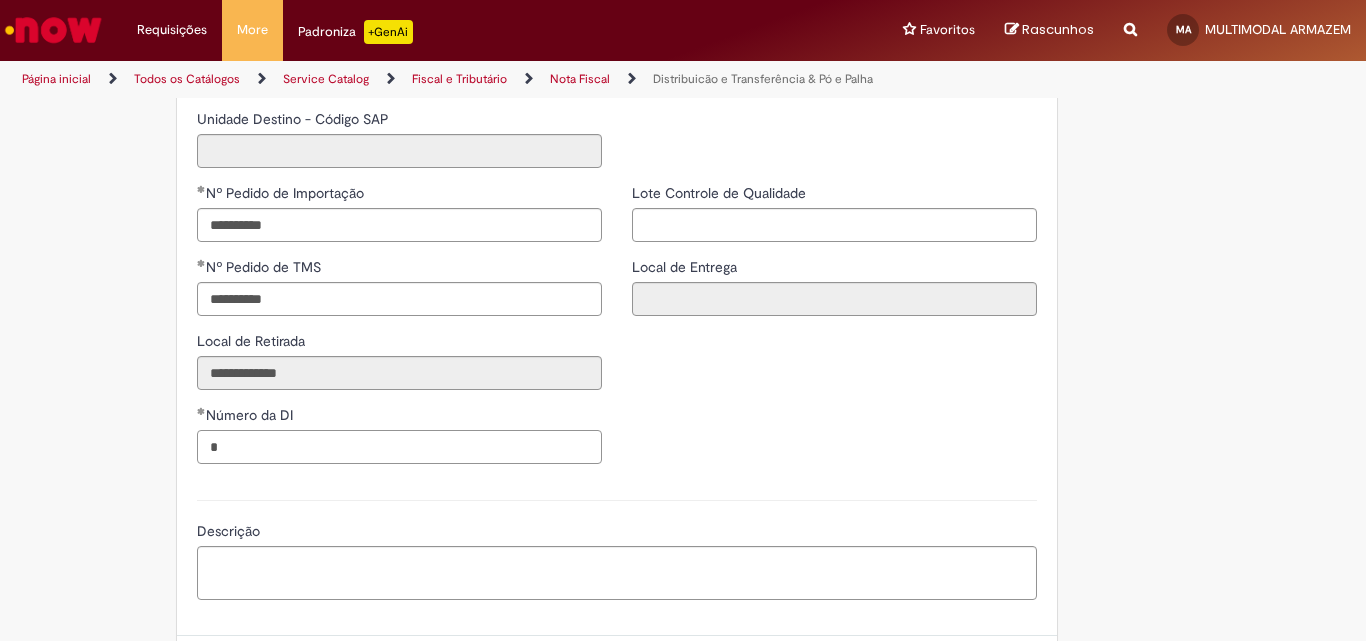 type on "*" 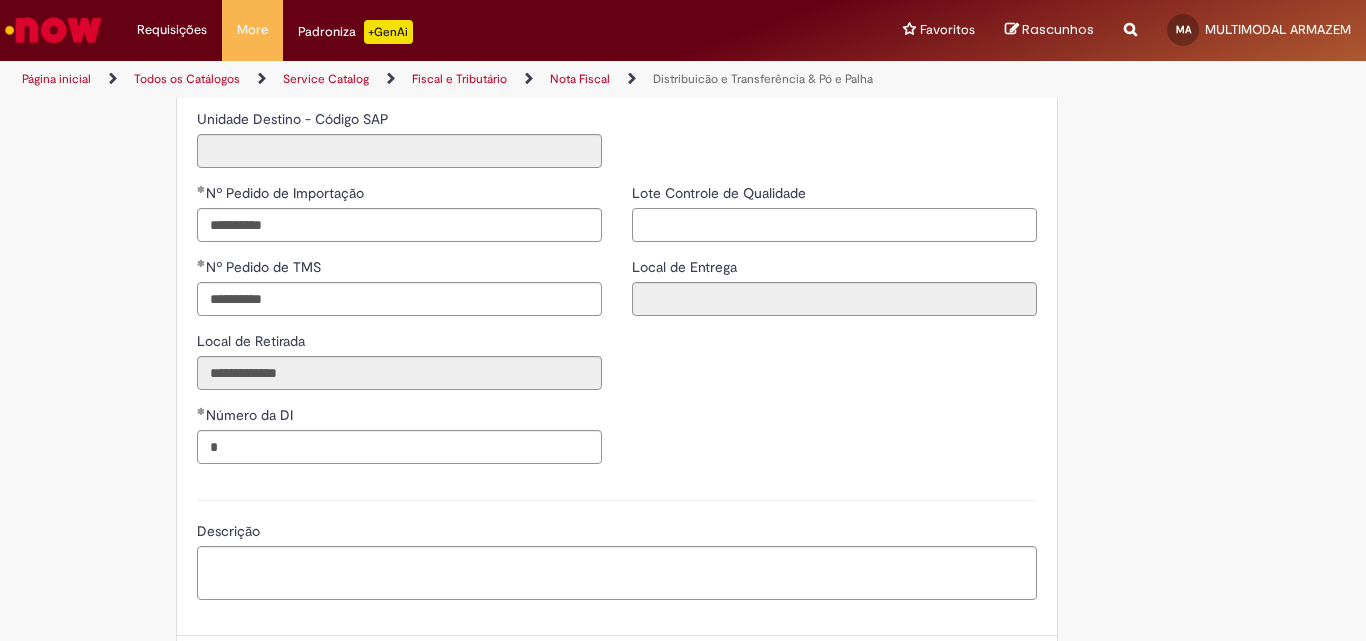 click on "Lote Controle de Qualidade" at bounding box center (834, 225) 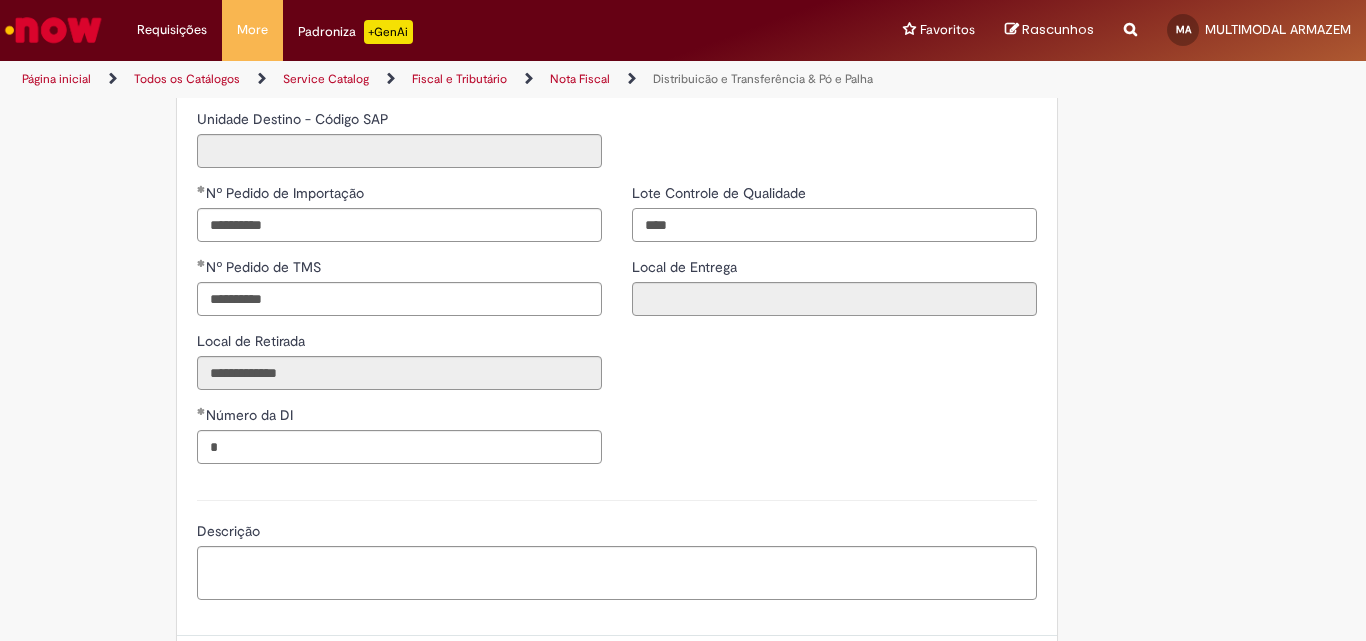 type on "****" 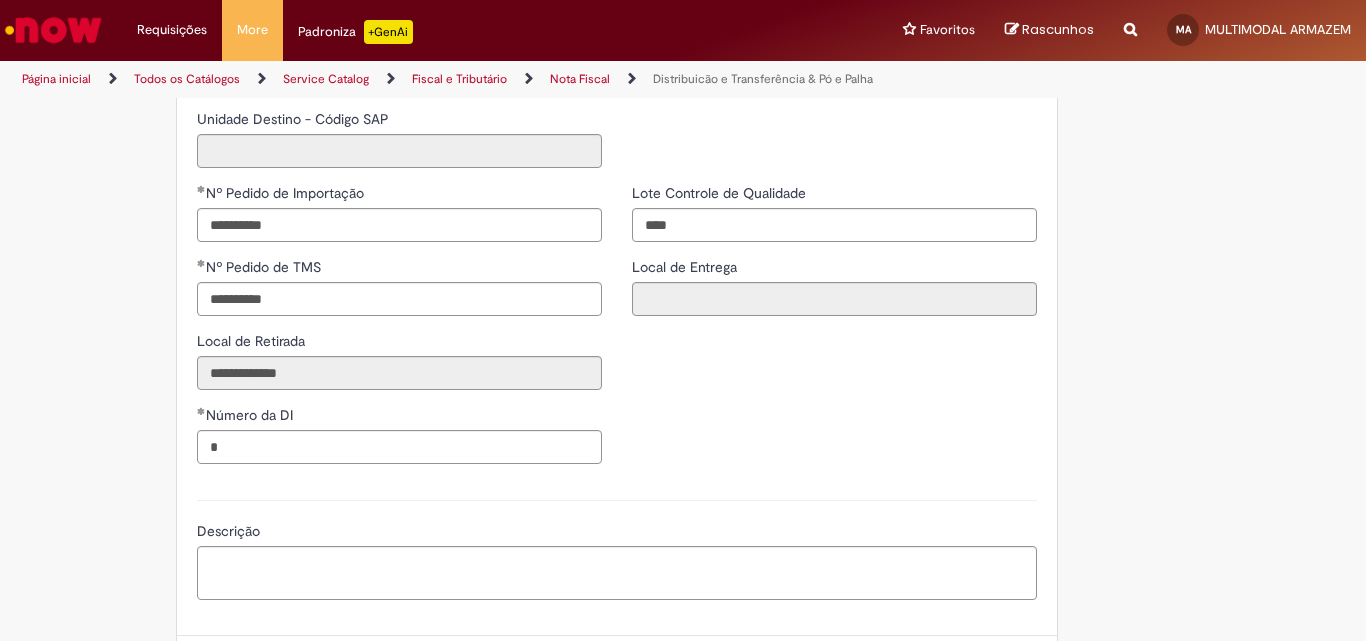 click on "**********" at bounding box center (617, 331) 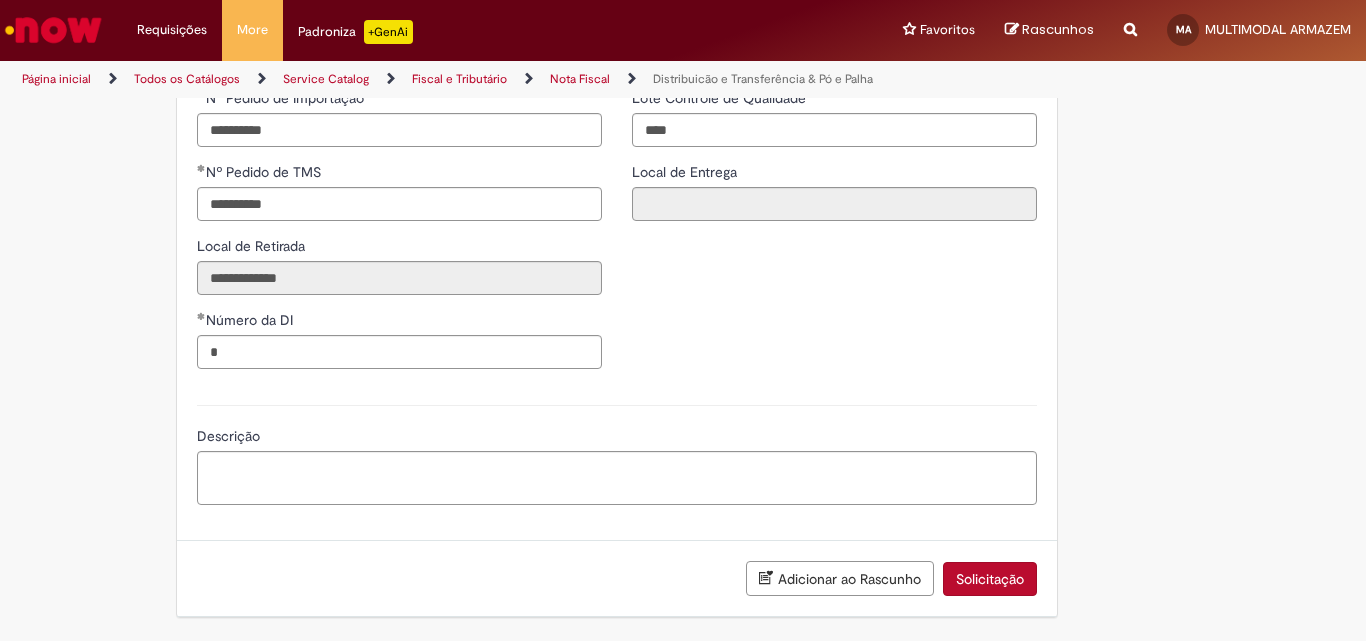 scroll, scrollTop: 2926, scrollLeft: 0, axis: vertical 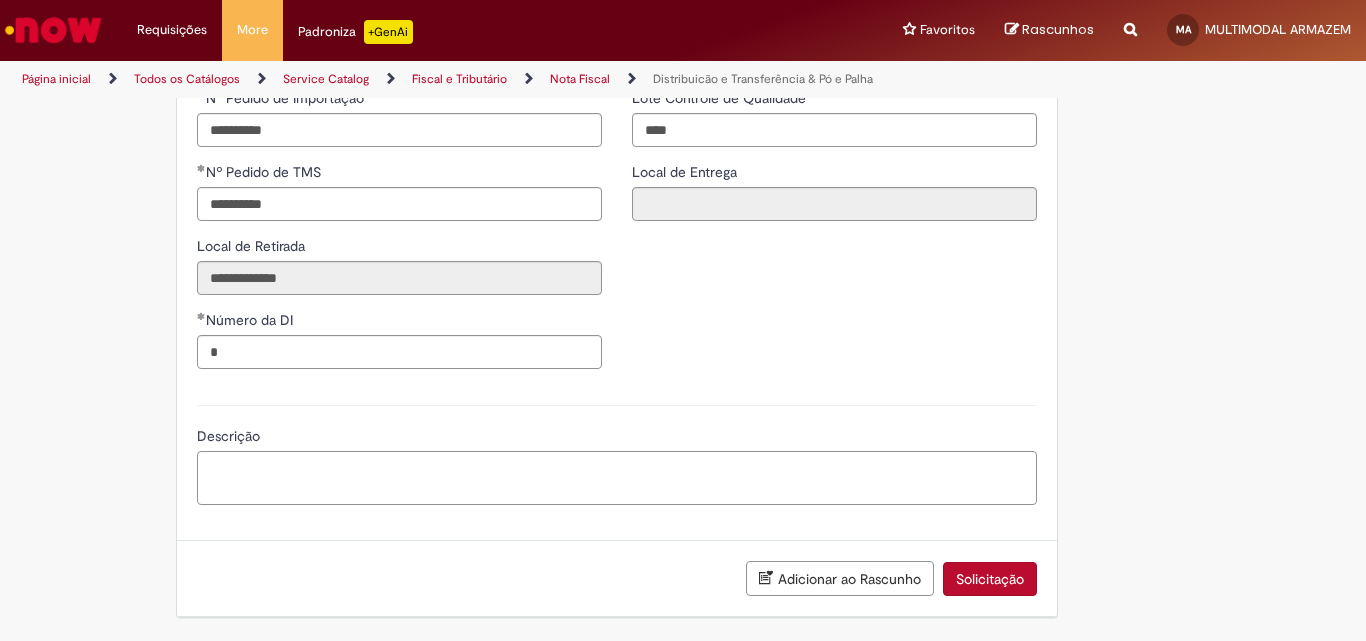 click on "Descrição" at bounding box center (617, 478) 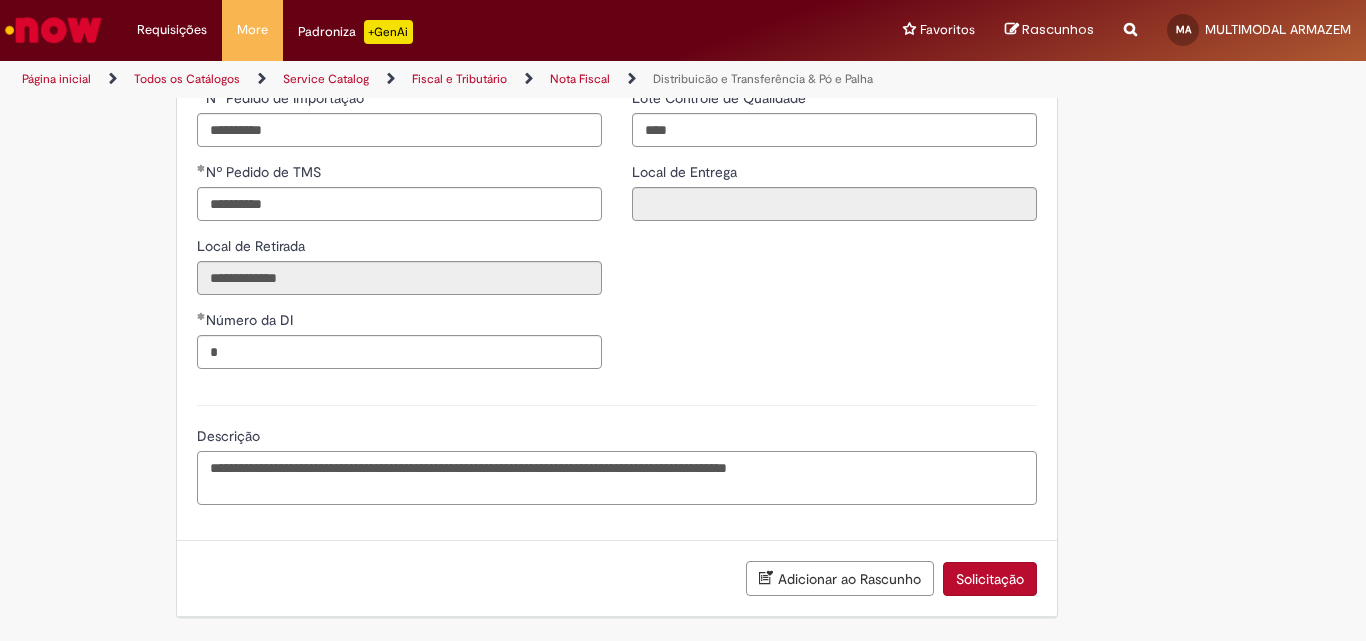 scroll, scrollTop: 2926, scrollLeft: 0, axis: vertical 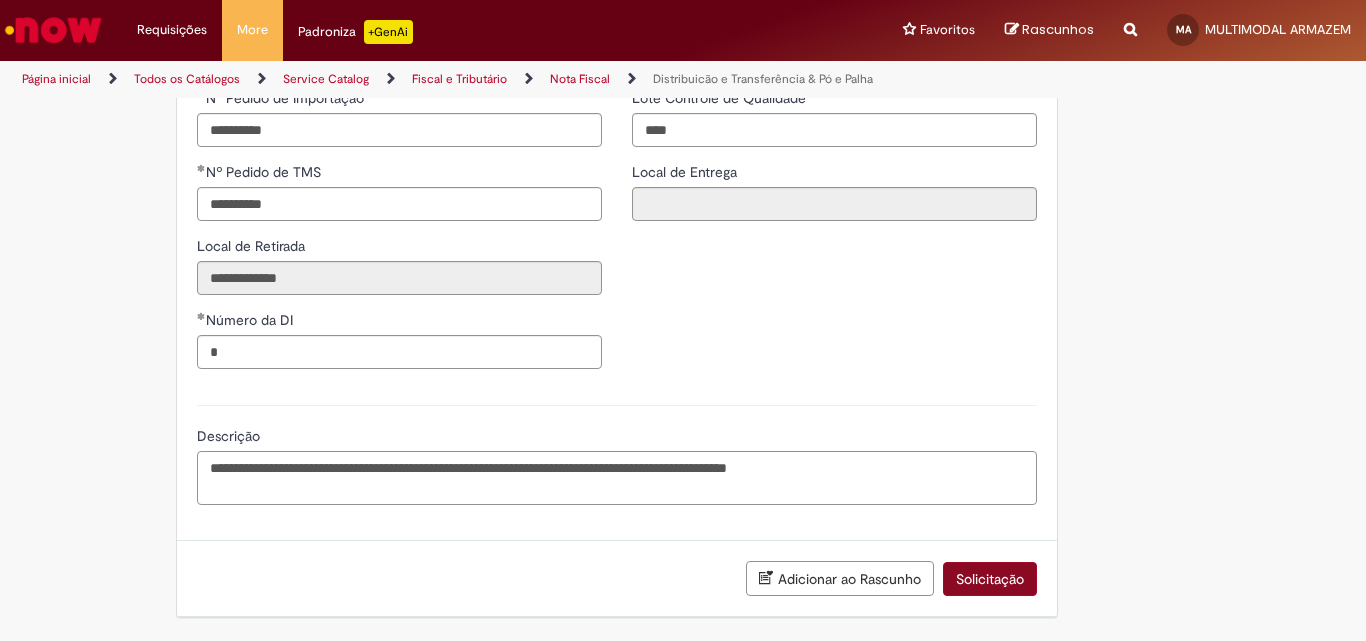 type on "**********" 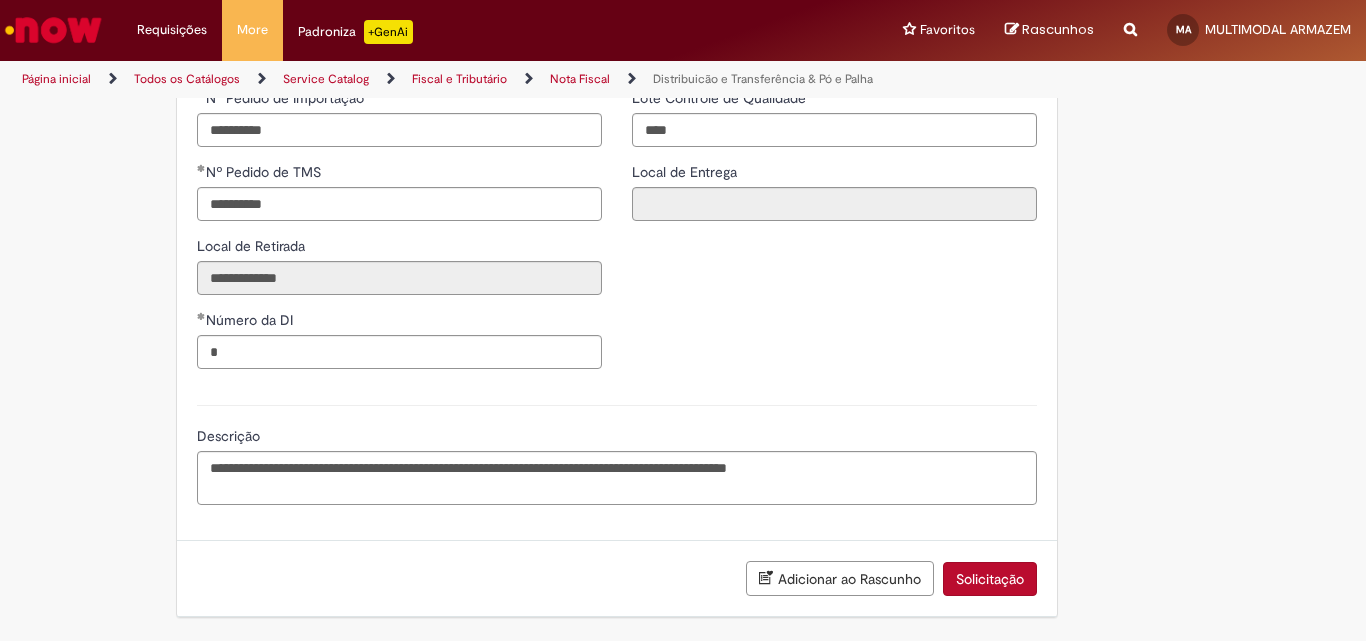 click on "Solicitação" at bounding box center [990, 579] 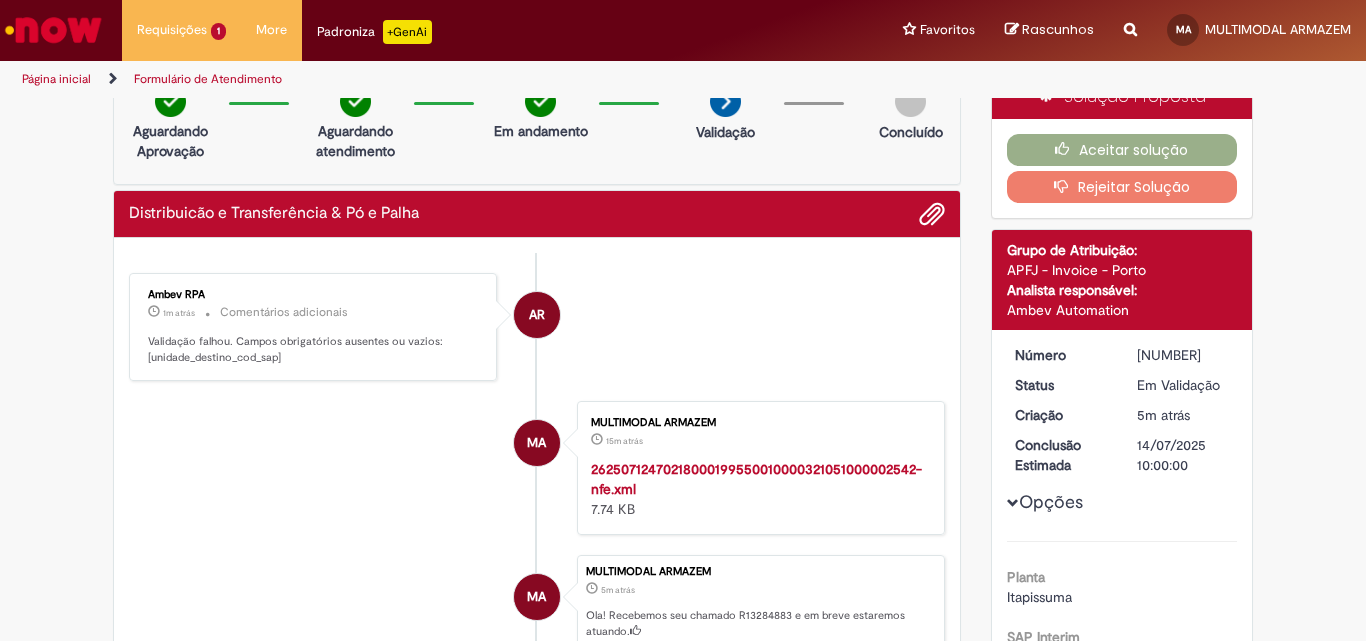 scroll, scrollTop: 0, scrollLeft: 0, axis: both 